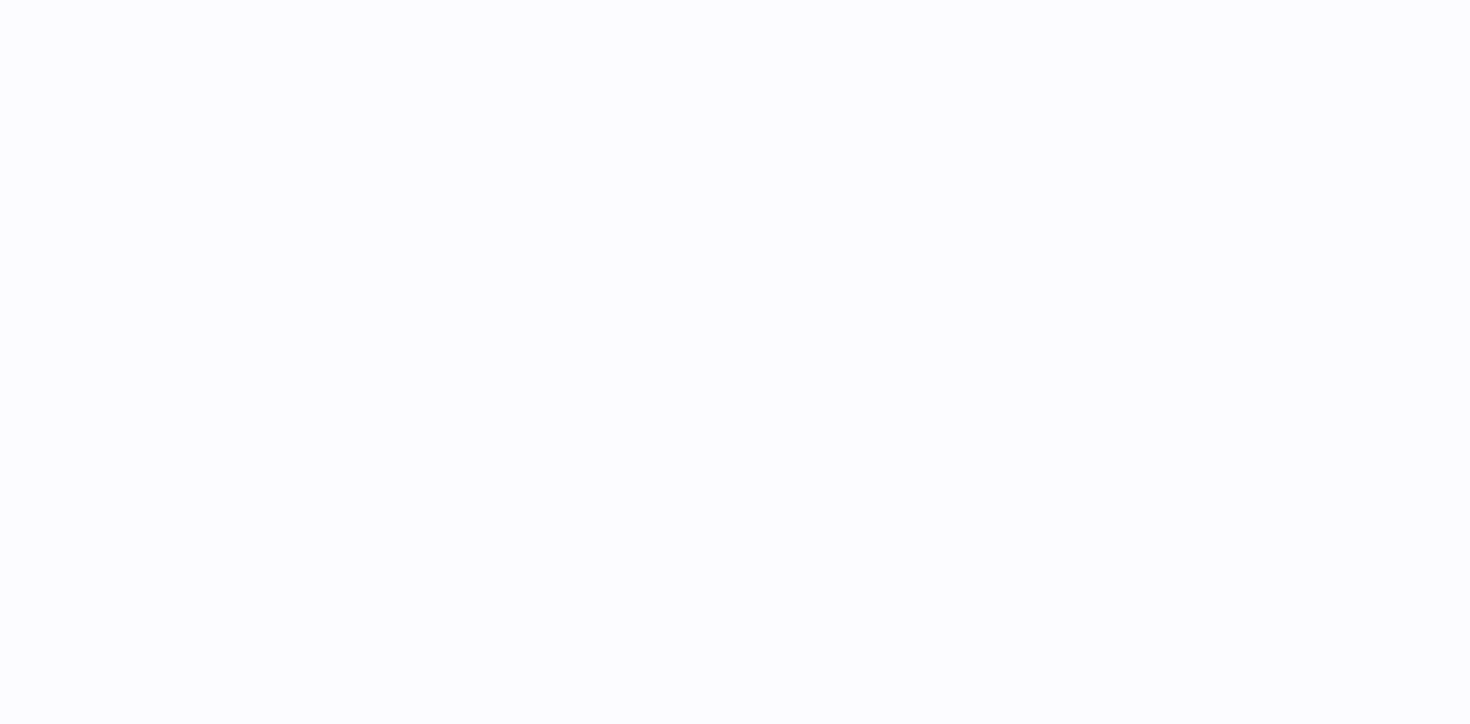 scroll, scrollTop: 0, scrollLeft: 0, axis: both 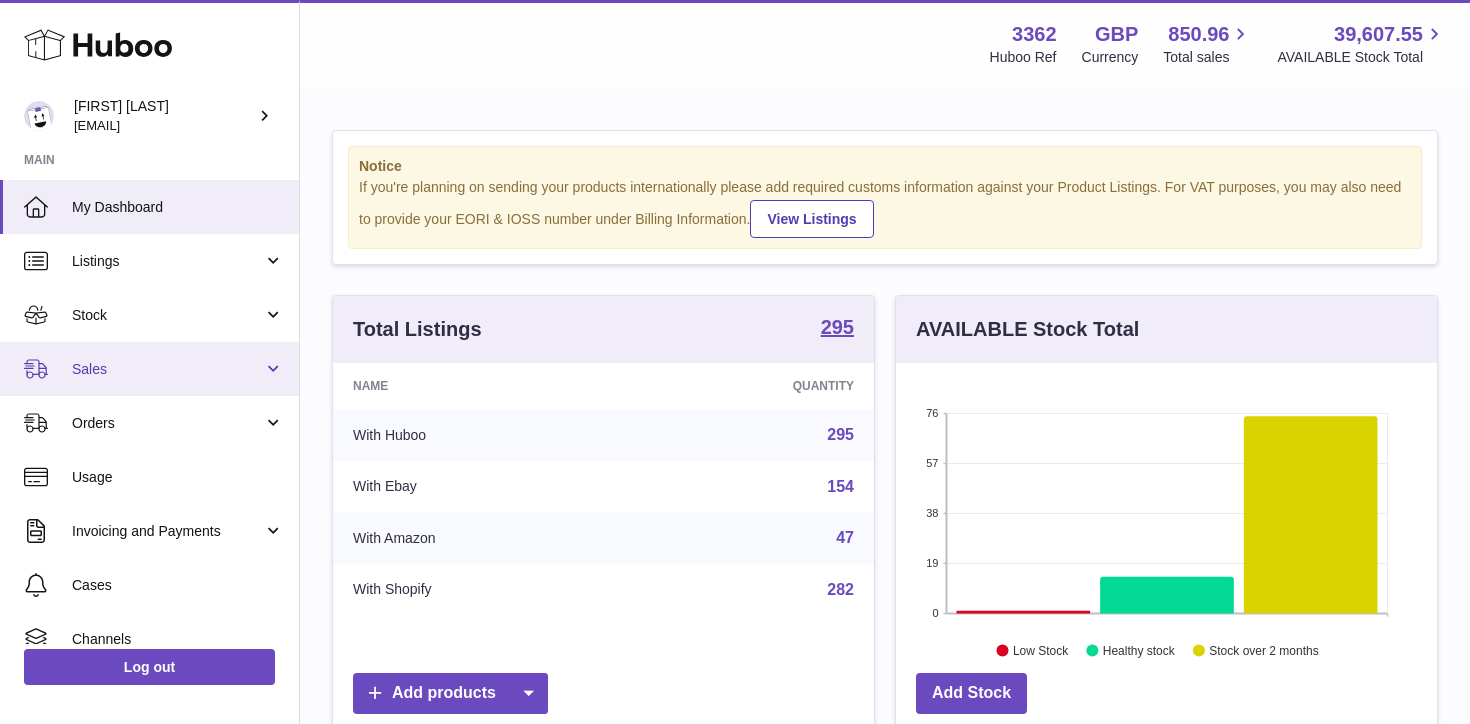 click on "Sales" at bounding box center [167, 369] 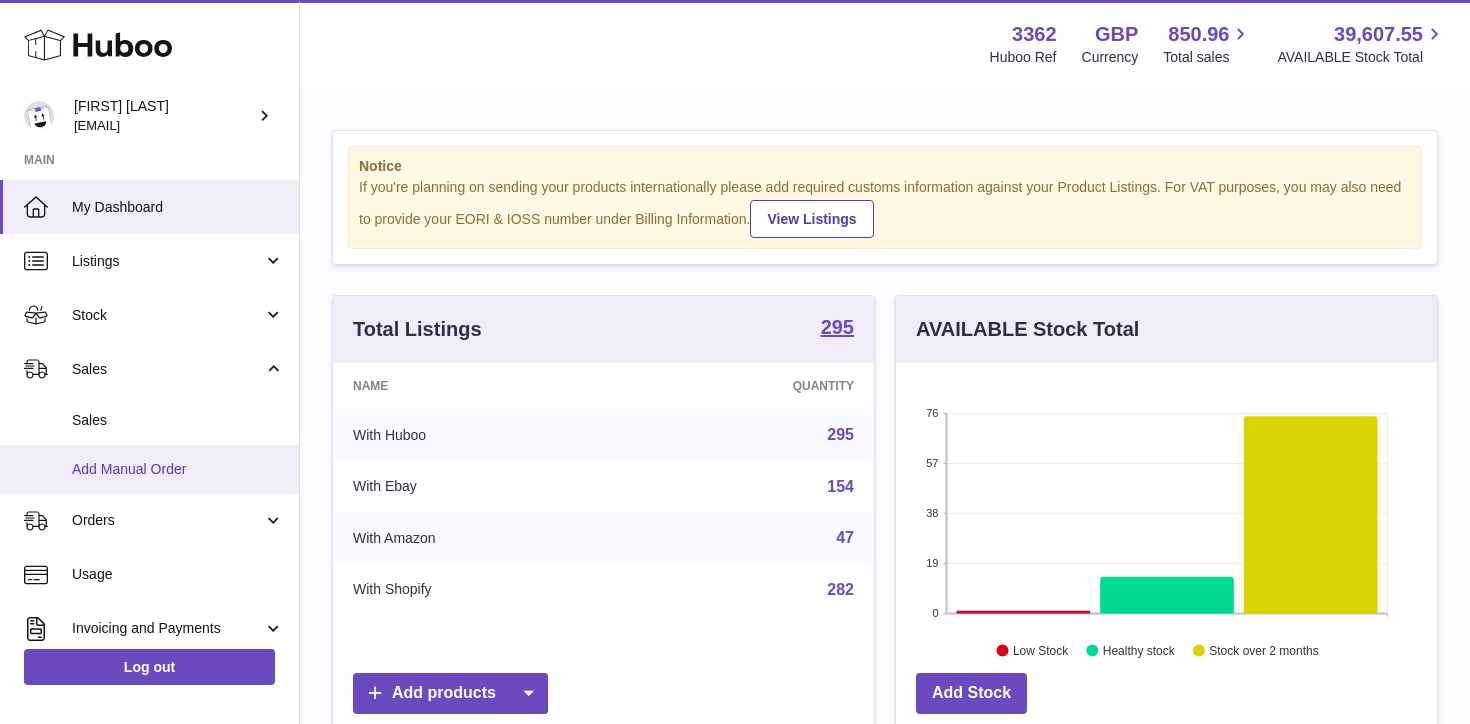 click on "Add Manual Order" at bounding box center (178, 469) 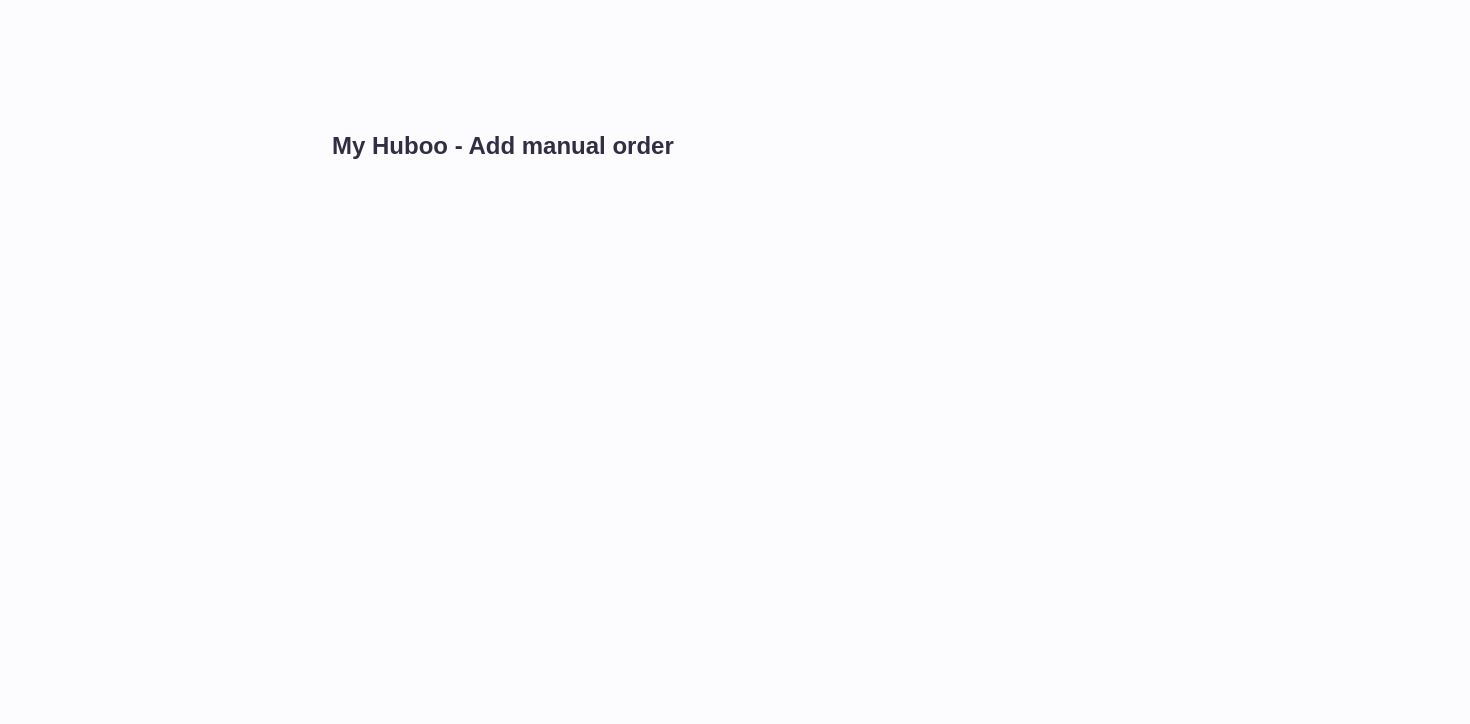 scroll, scrollTop: 0, scrollLeft: 0, axis: both 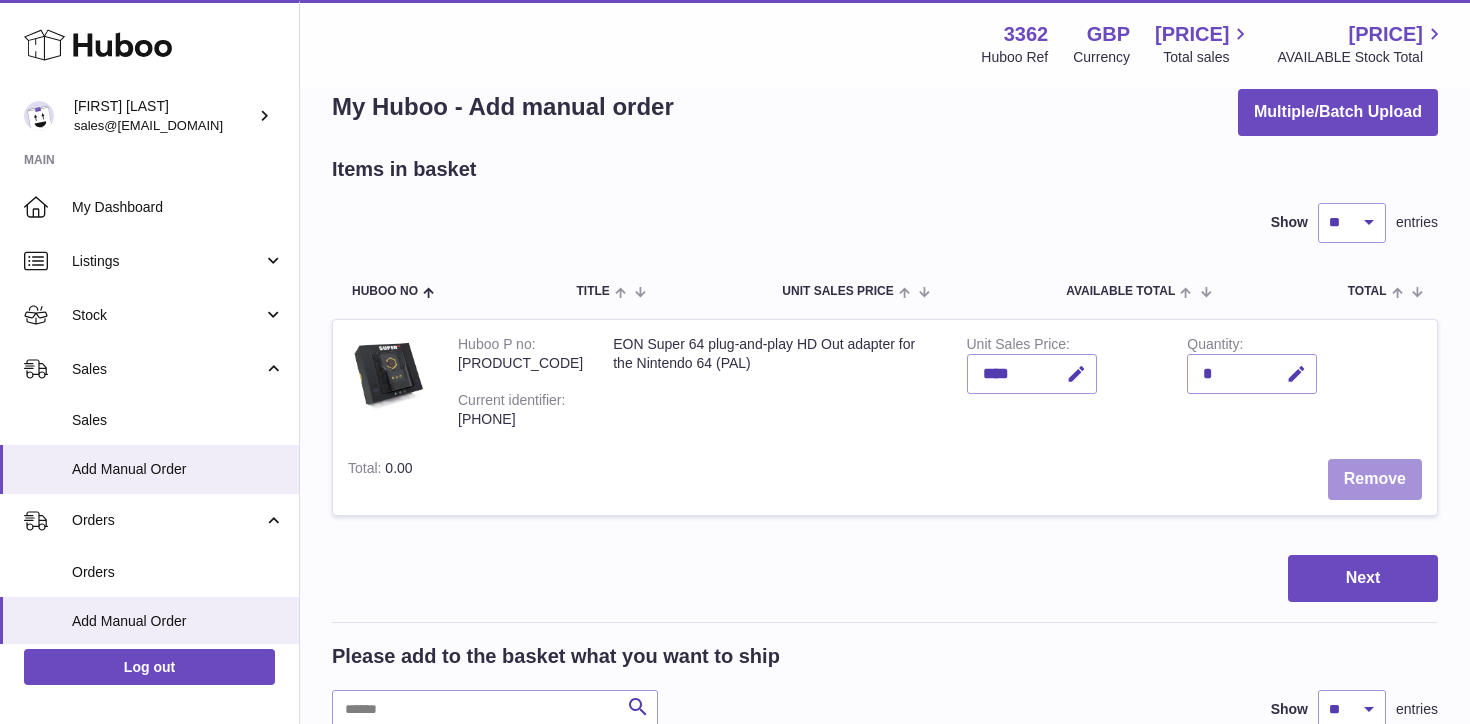 click on "Remove" at bounding box center [1375, 479] 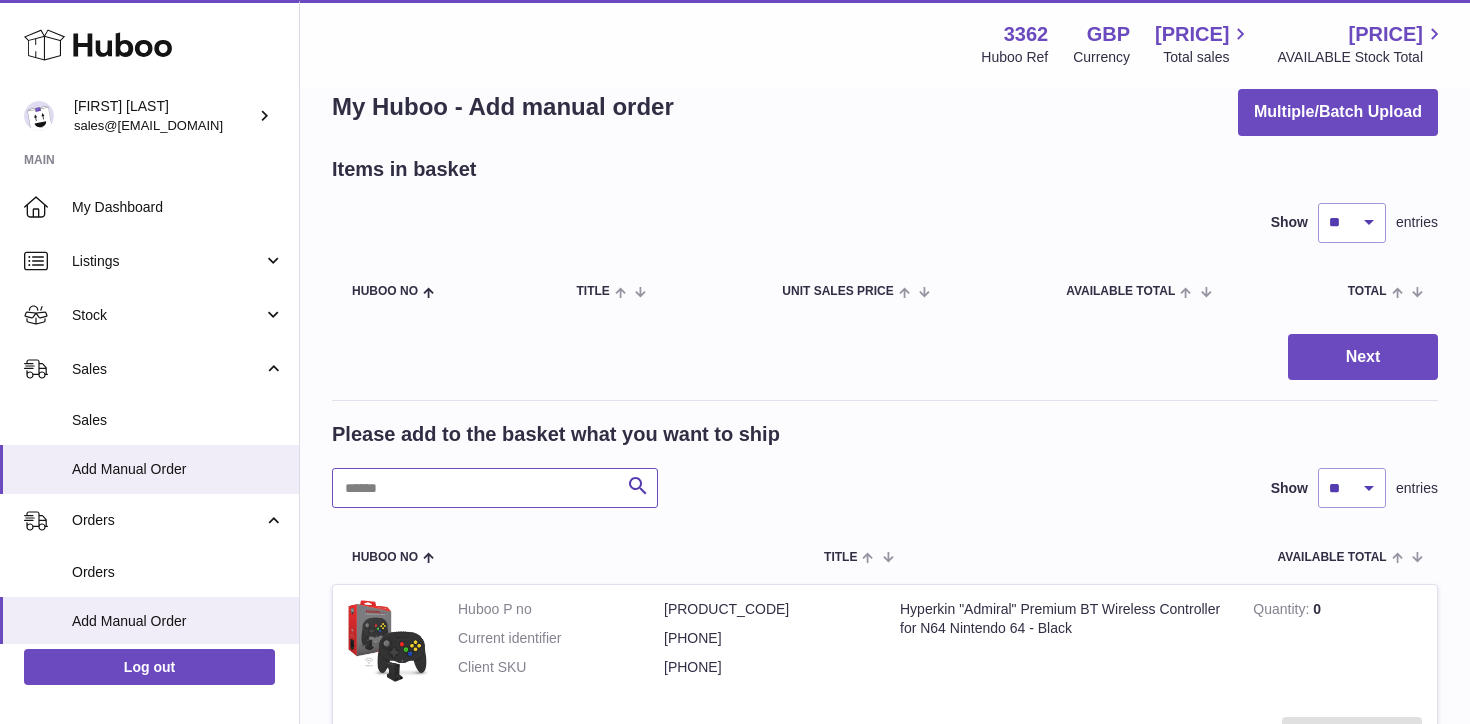 click at bounding box center [495, 488] 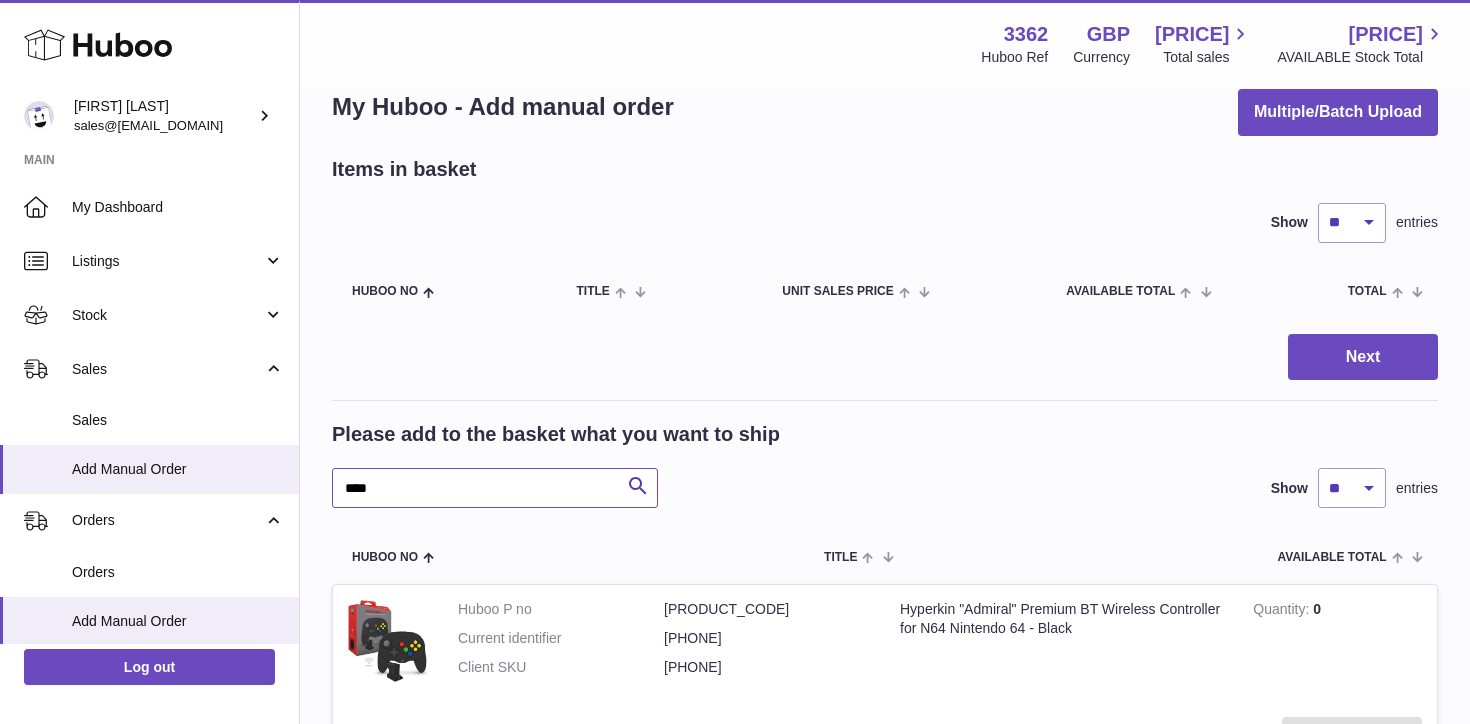 type on "****" 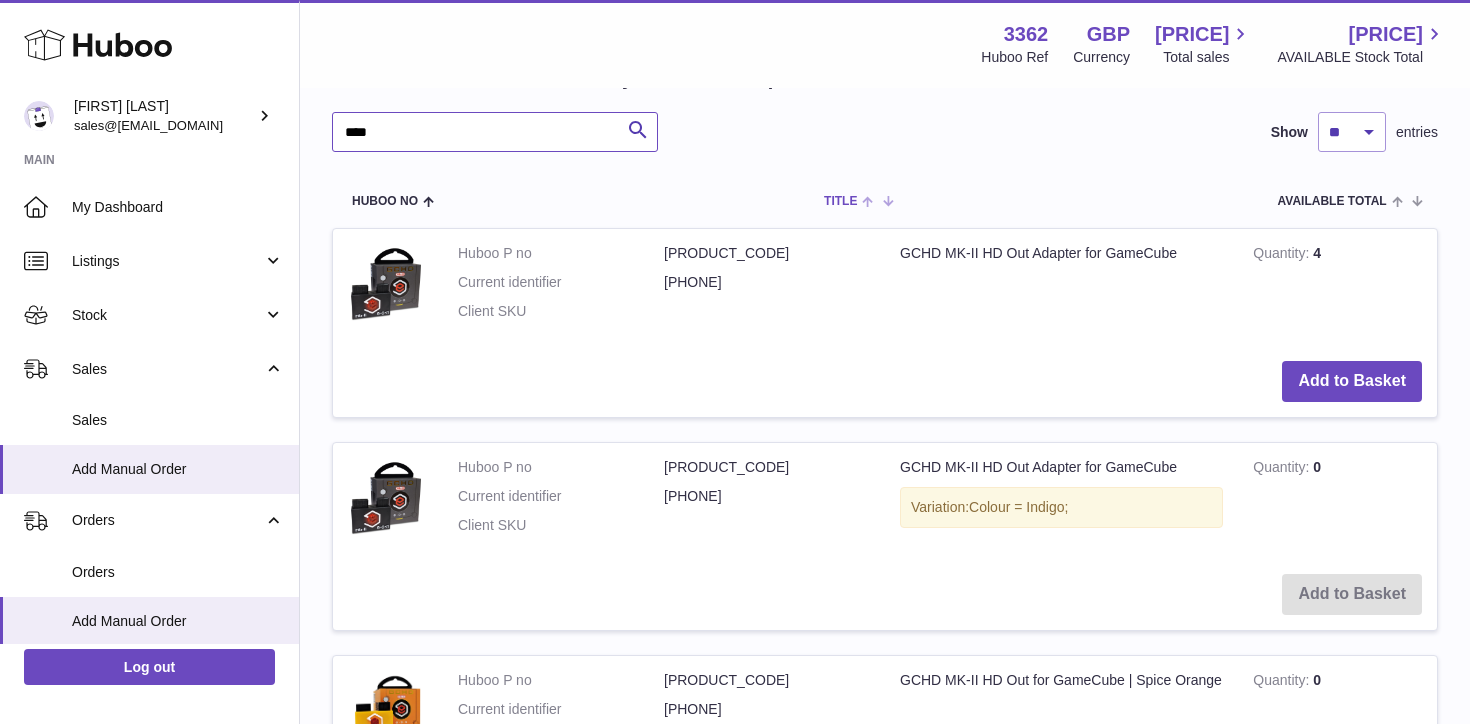 scroll, scrollTop: 402, scrollLeft: 0, axis: vertical 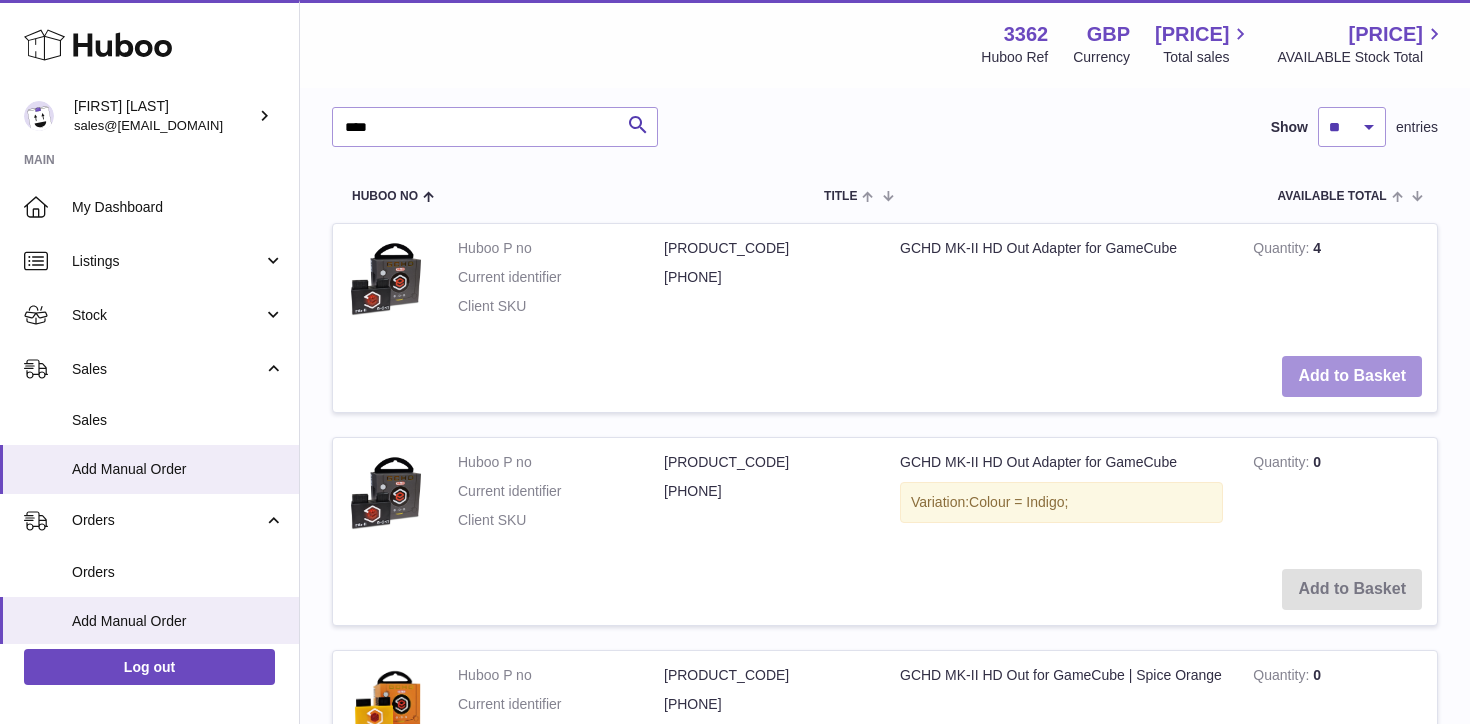 click on "Add to Basket" at bounding box center [1352, 376] 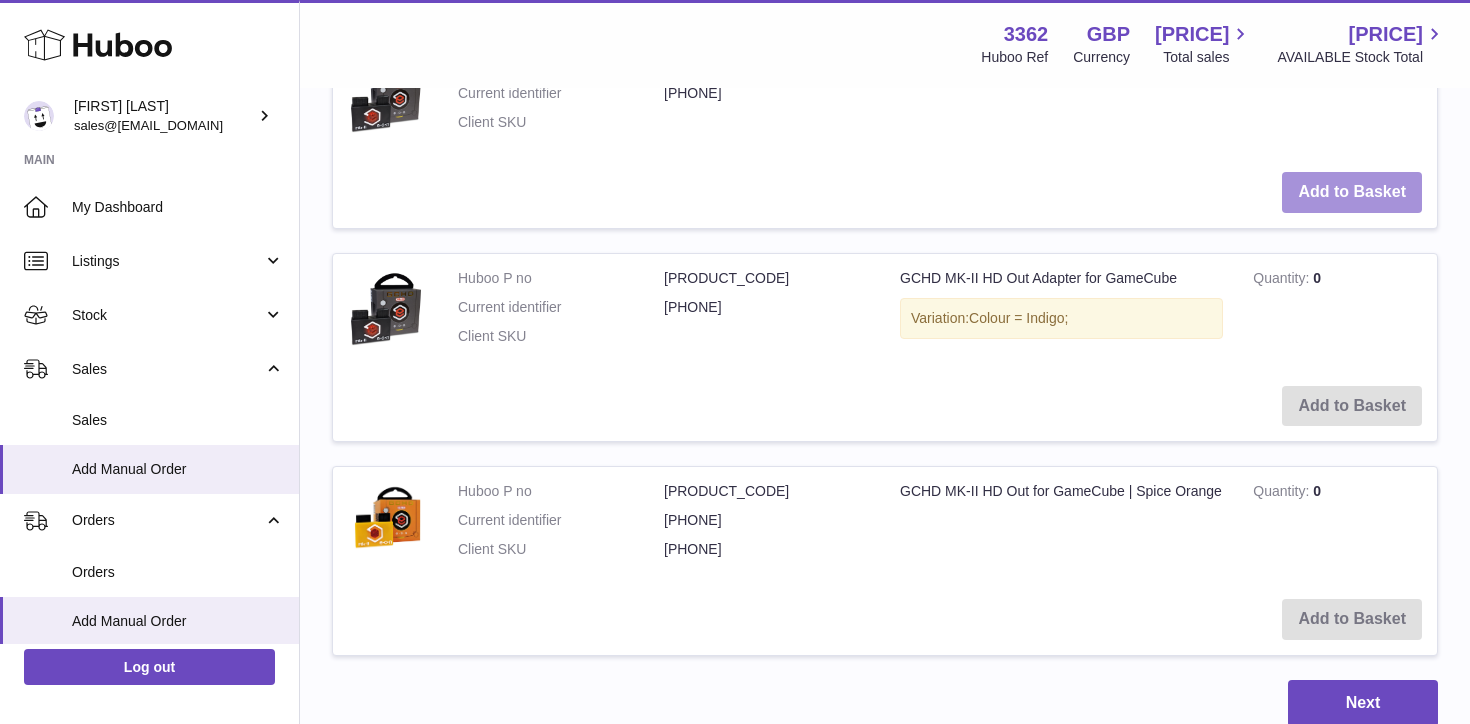 scroll, scrollTop: 967, scrollLeft: 0, axis: vertical 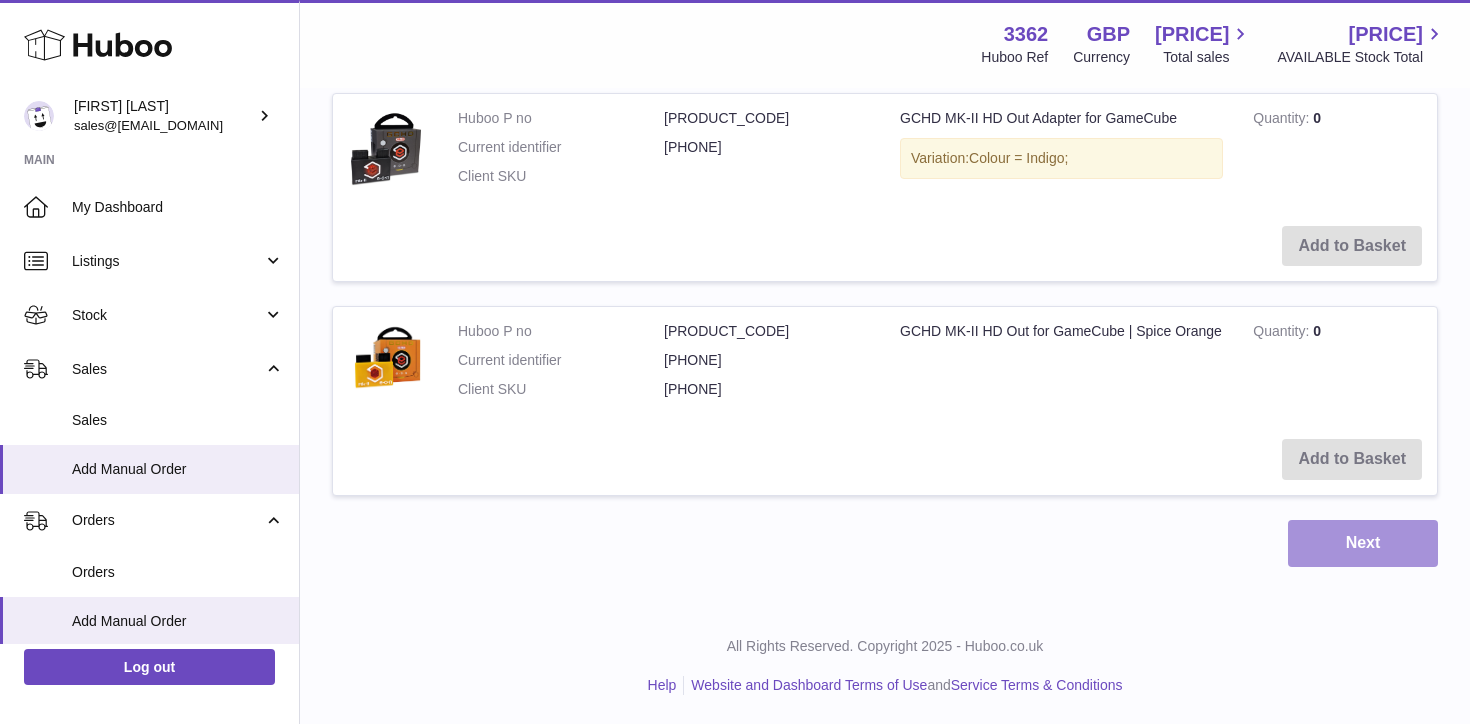 click on "Next" at bounding box center [1363, 543] 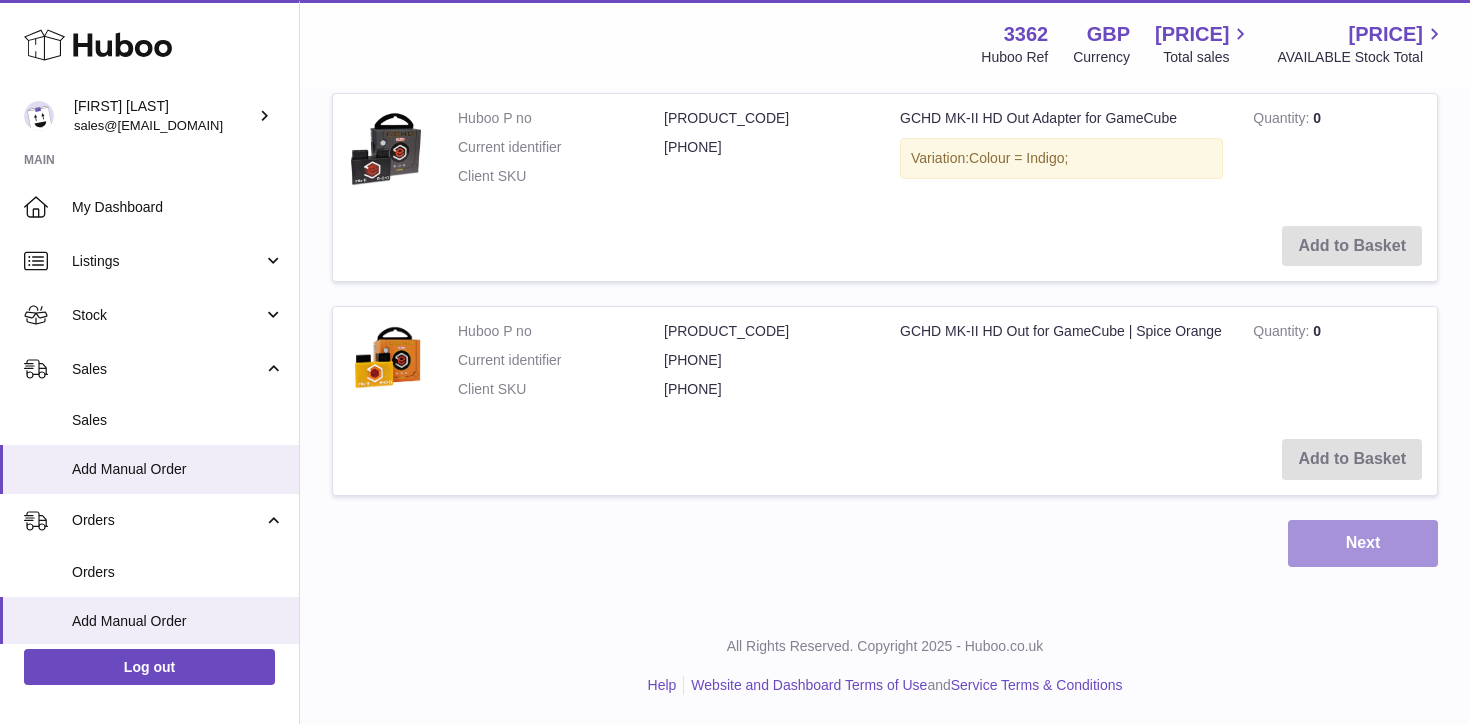 scroll, scrollTop: 0, scrollLeft: 0, axis: both 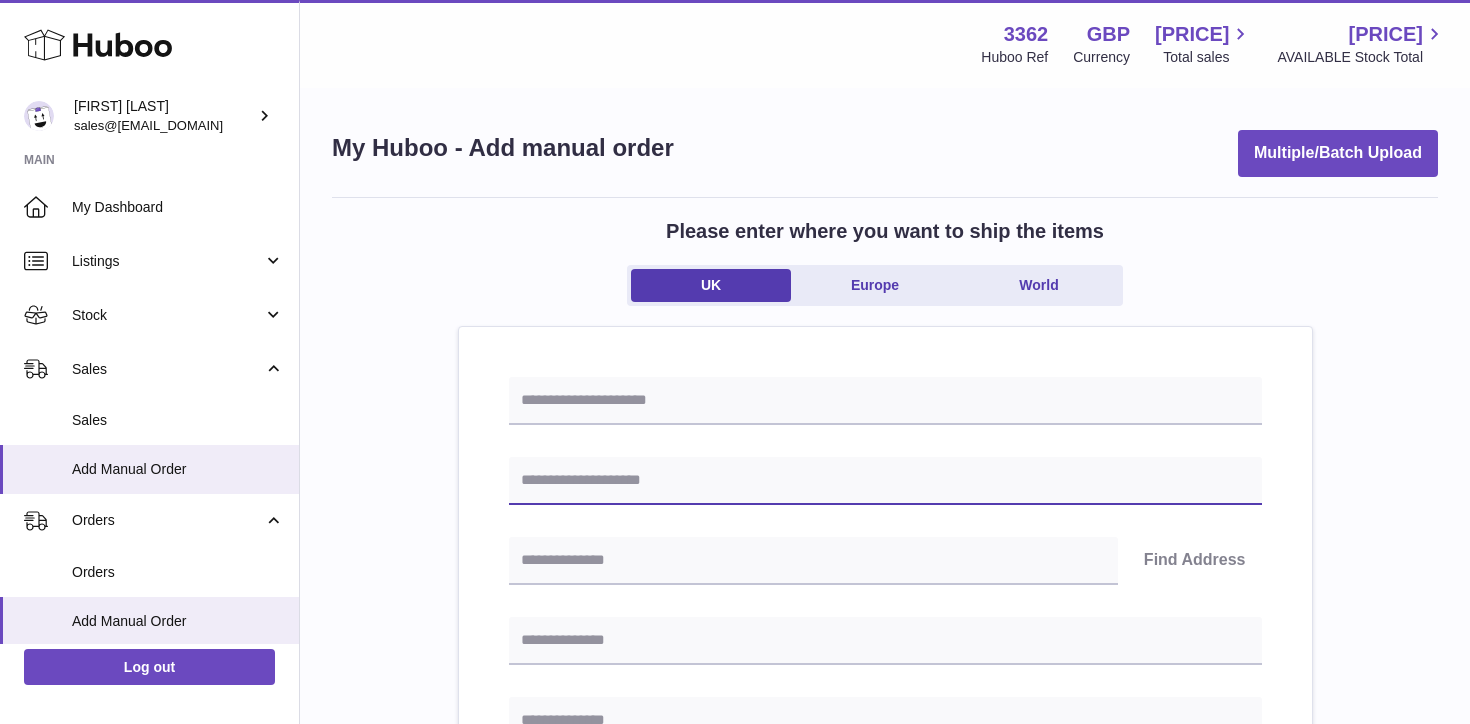 click at bounding box center [885, 481] 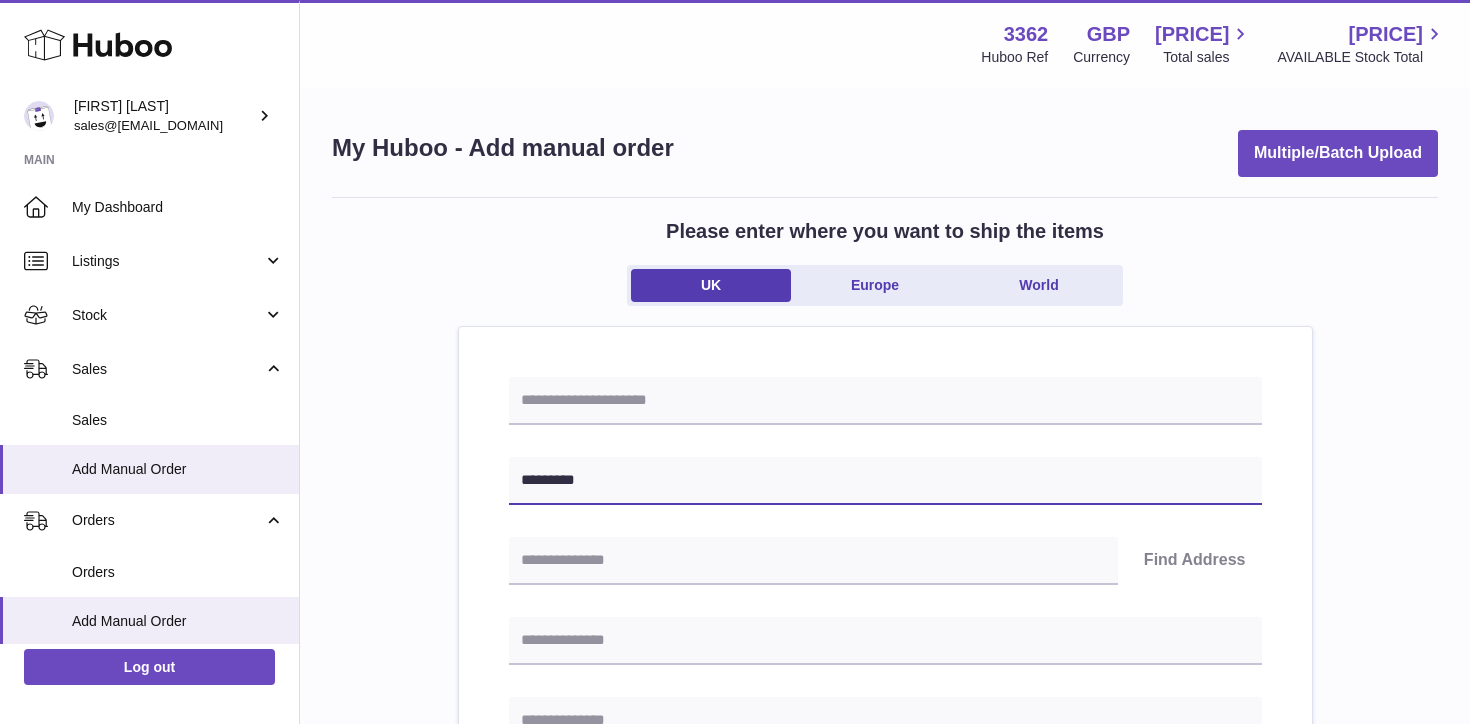 type on "*********" 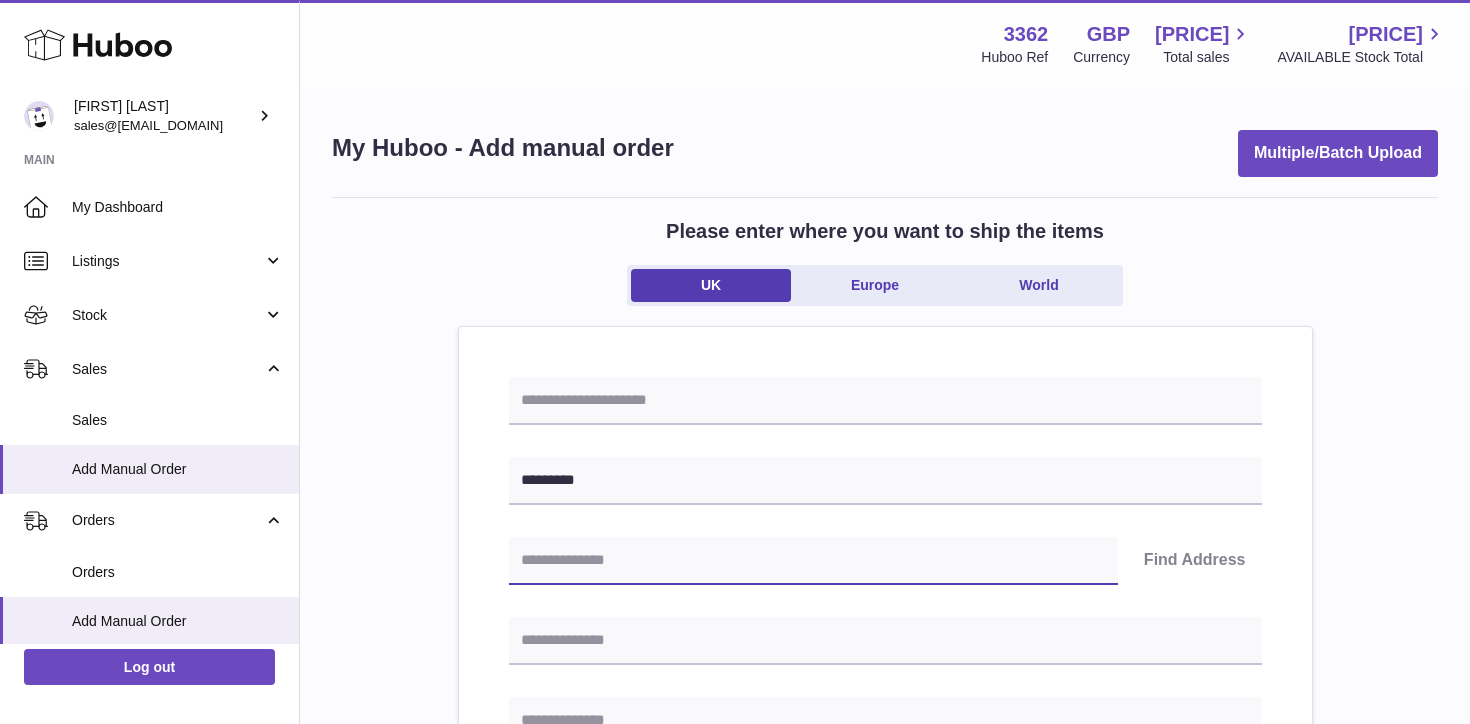click at bounding box center (813, 561) 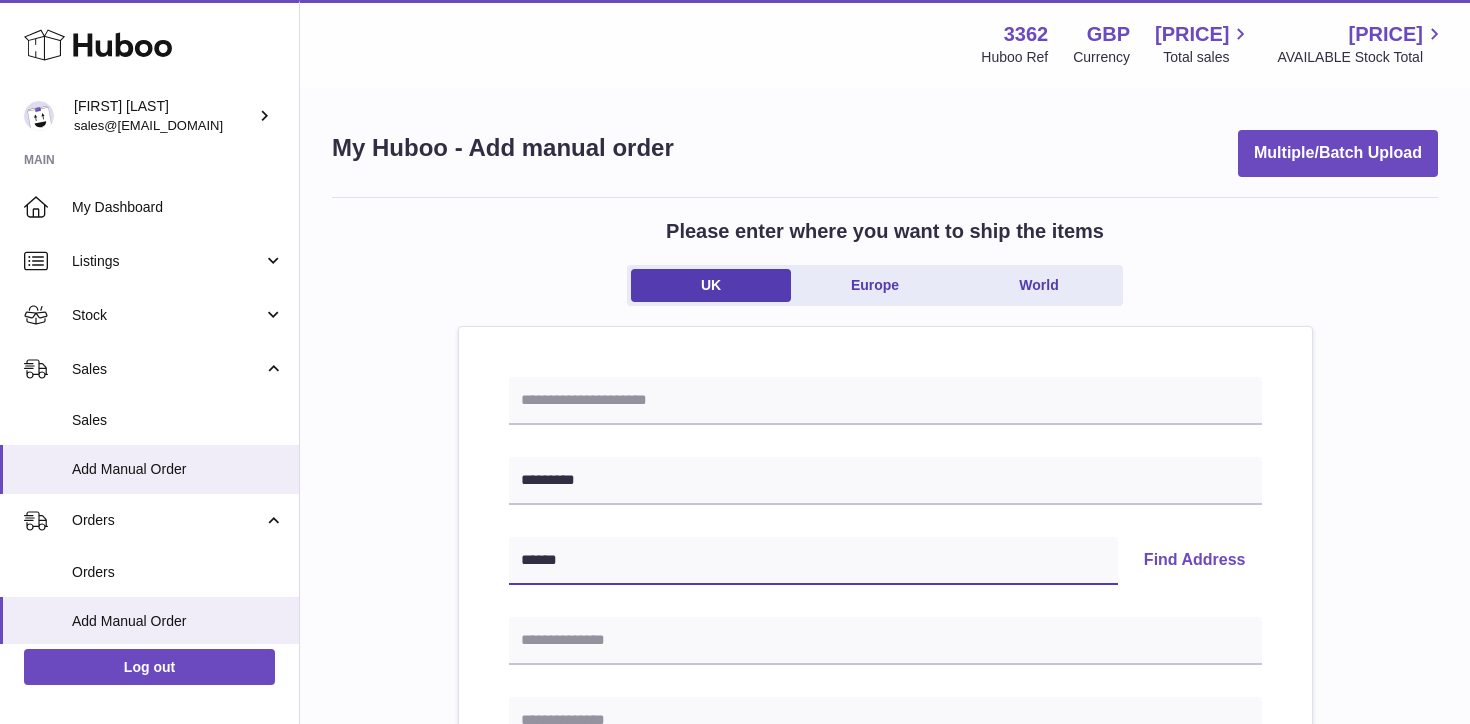 type on "******" 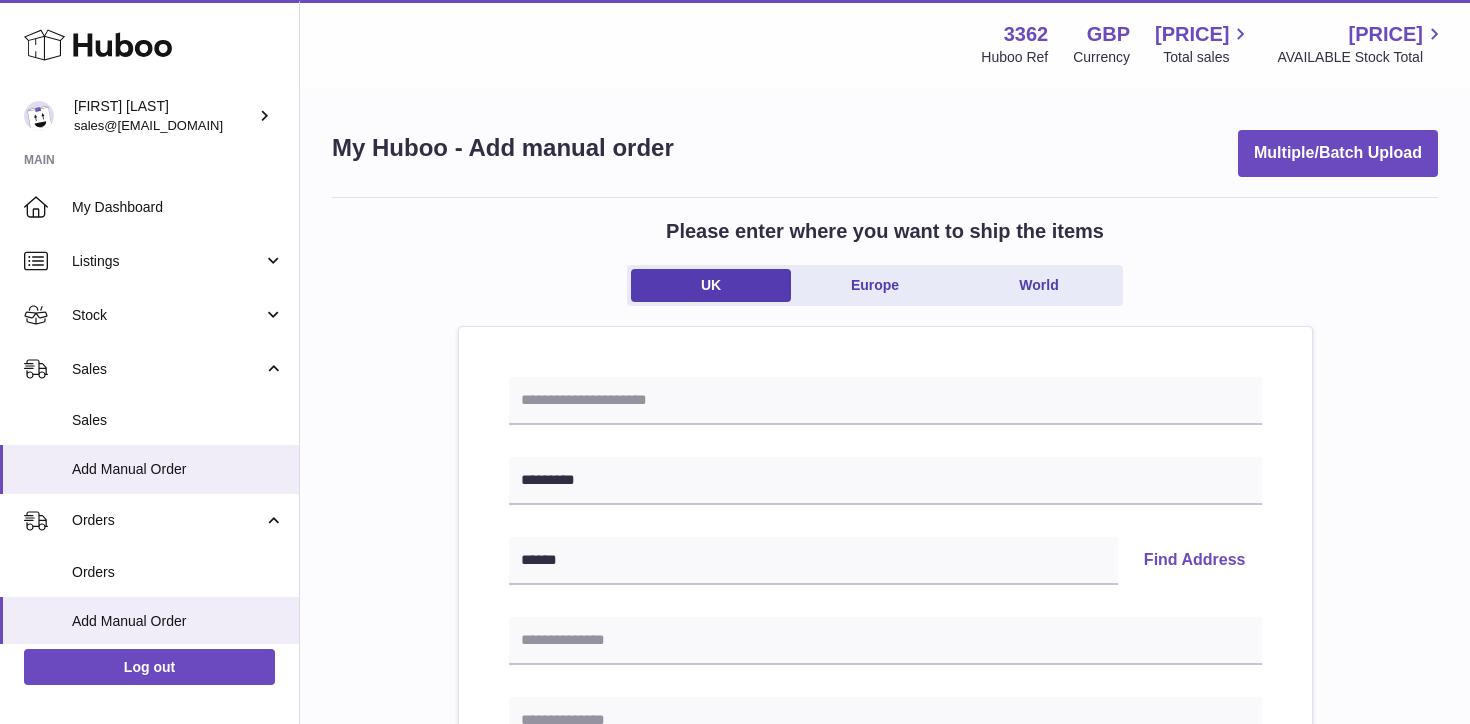 click on "Find Address" at bounding box center [1195, 561] 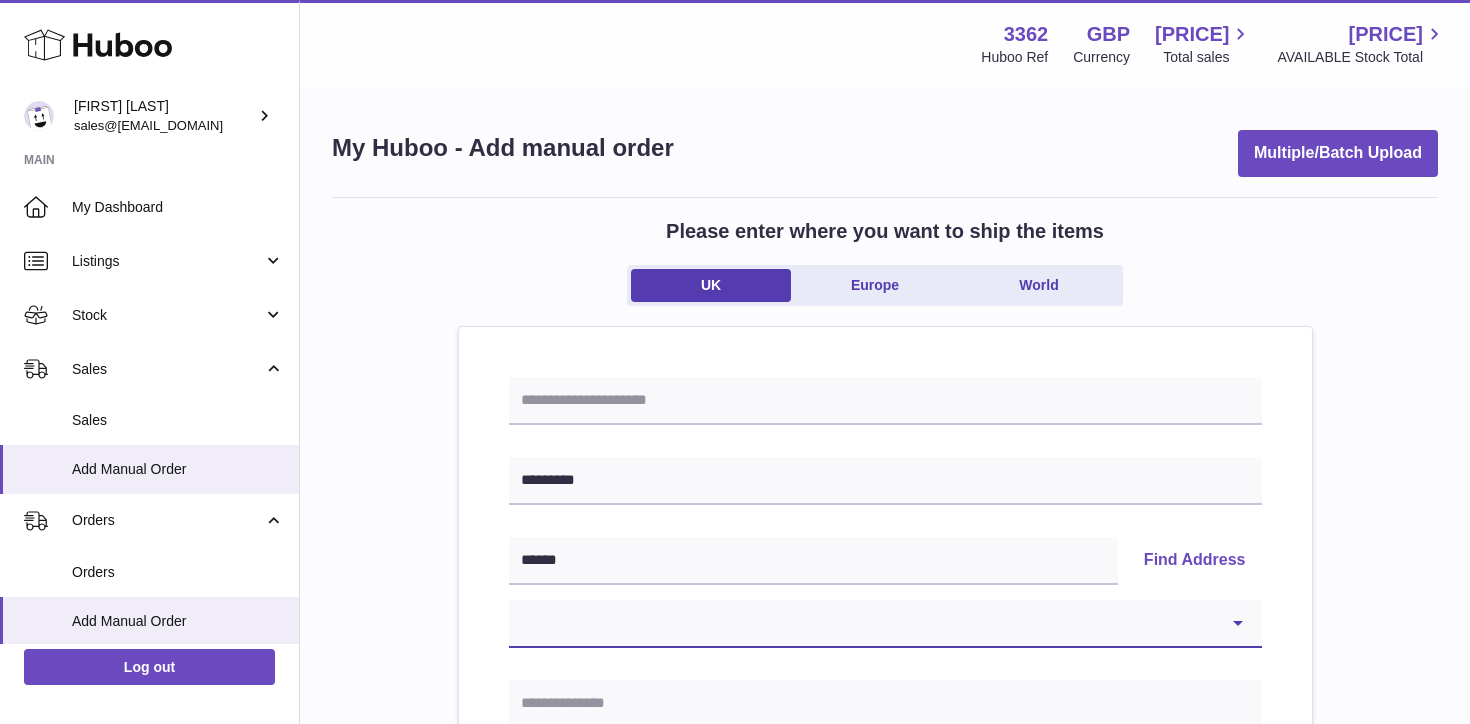 click on "[POSTAL_CODE] [POSTAL_CODE] [POSTAL_CODE] [POSTAL_CODE] [POSTAL_CODE] [POSTAL_CODE] [POSTAL_CODE] [POSTAL_CODE] [POSTAL_CODE] [POSTAL_CODE] [POSTAL_CODE] [POSTAL_CODE] [POSTAL_CODE] [POSTAL_CODE]" at bounding box center (885, 624) 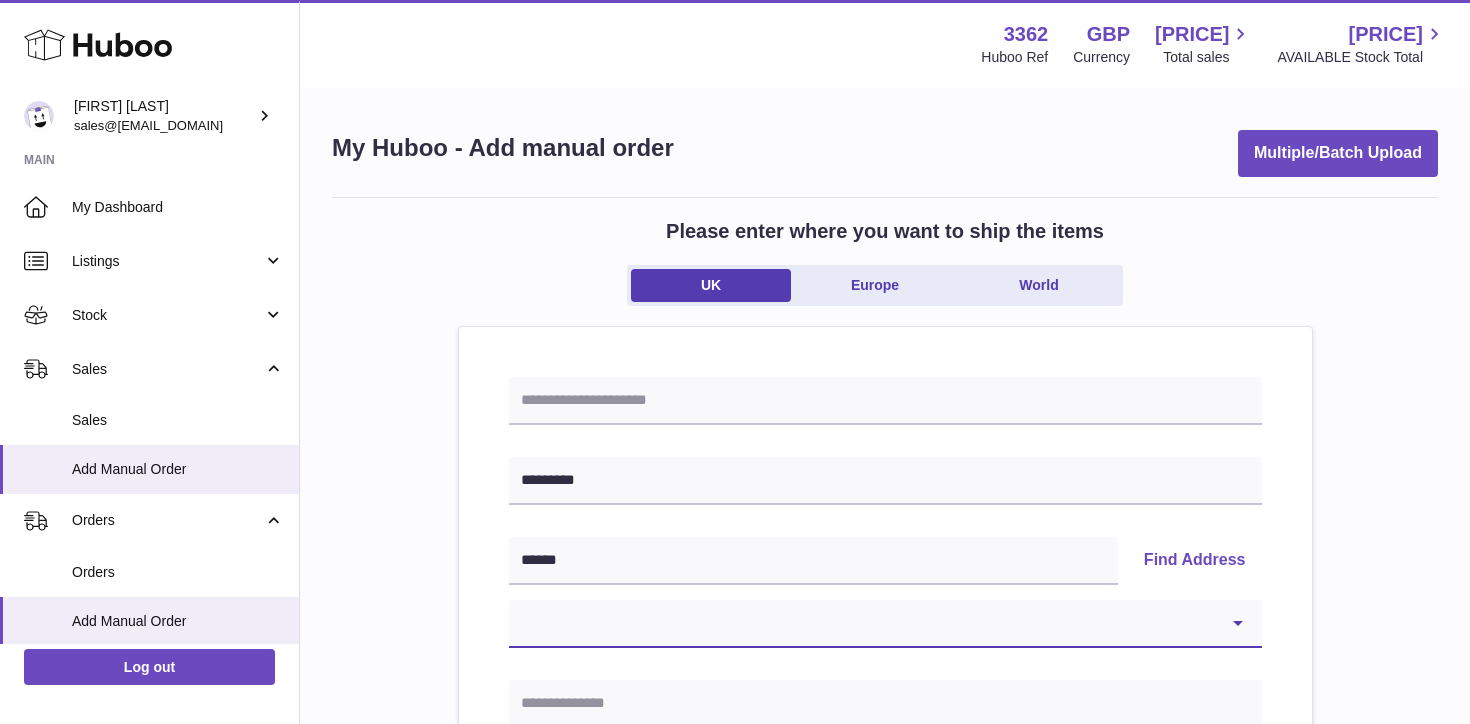 select on "*" 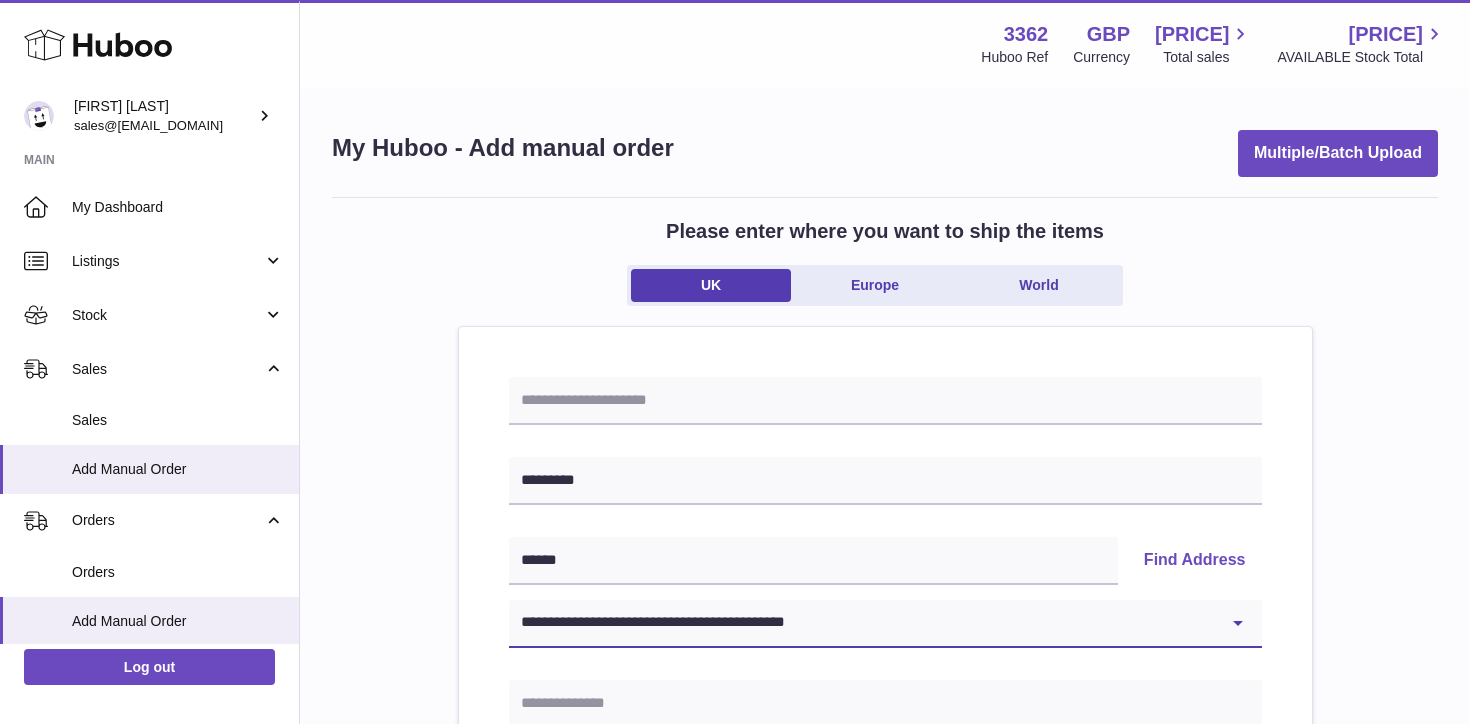 type on "**********" 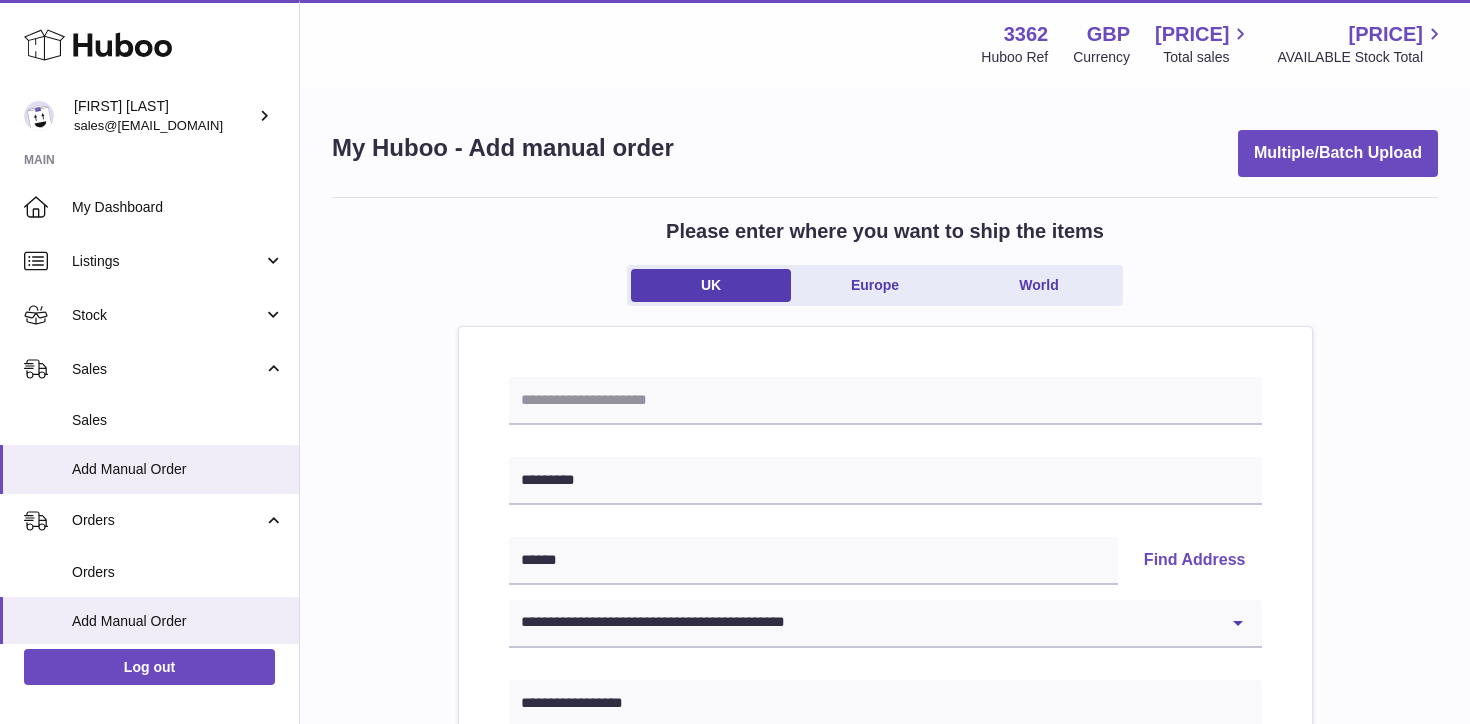 click on "Please enter where you want to ship the items
UK
Europe
World
[POSTAL_CODE]
[POSTAL_CODE]
Find Address
[POSTAL_CODE] [POSTAL_CODE] [POSTAL_CODE] [POSTAL_CODE] [POSTAL_CODE] [POSTAL_CODE] [POSTAL_CODE] [POSTAL_CODE] [POSTAL_CODE] [POSTAL_CODE] [POSTAL_CODE] [POSTAL_CODE] [POSTAL_CODE]" at bounding box center (885, 925) 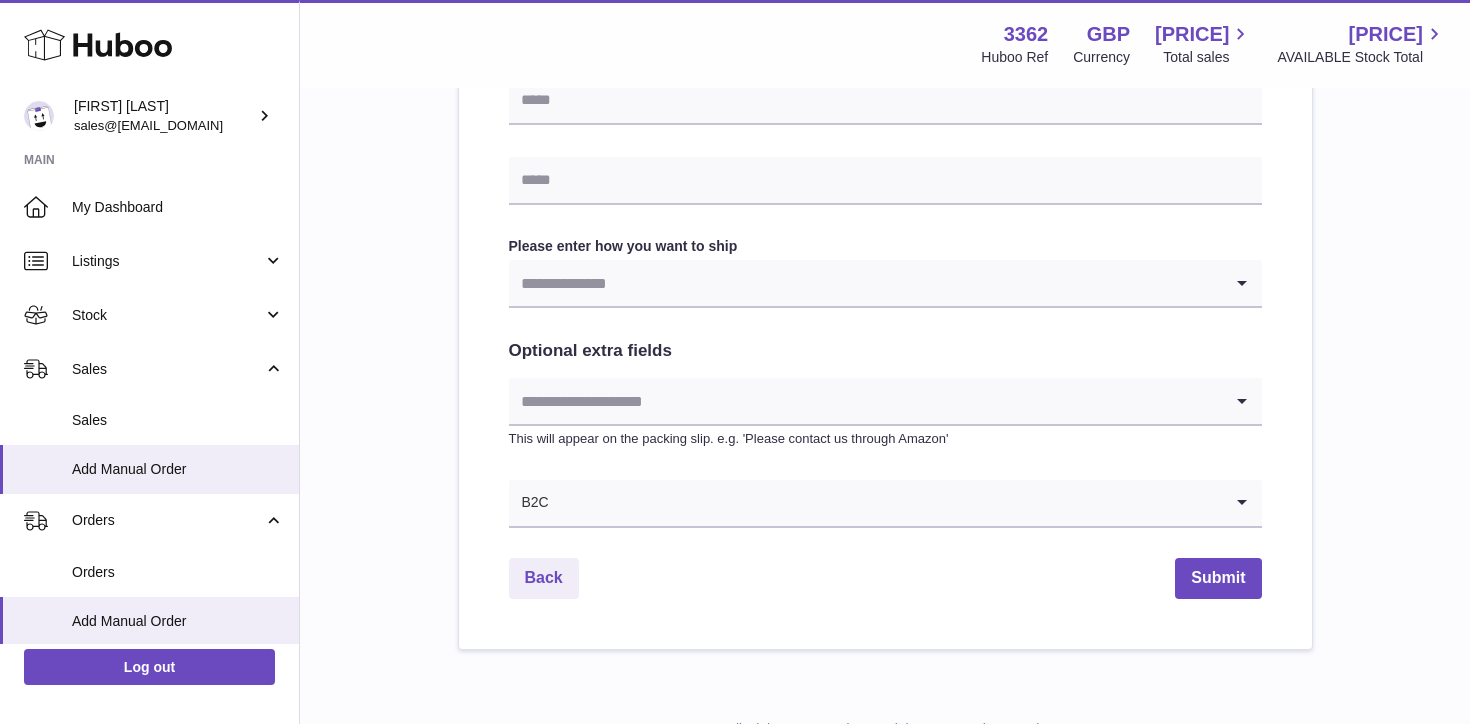 scroll, scrollTop: 1002, scrollLeft: 0, axis: vertical 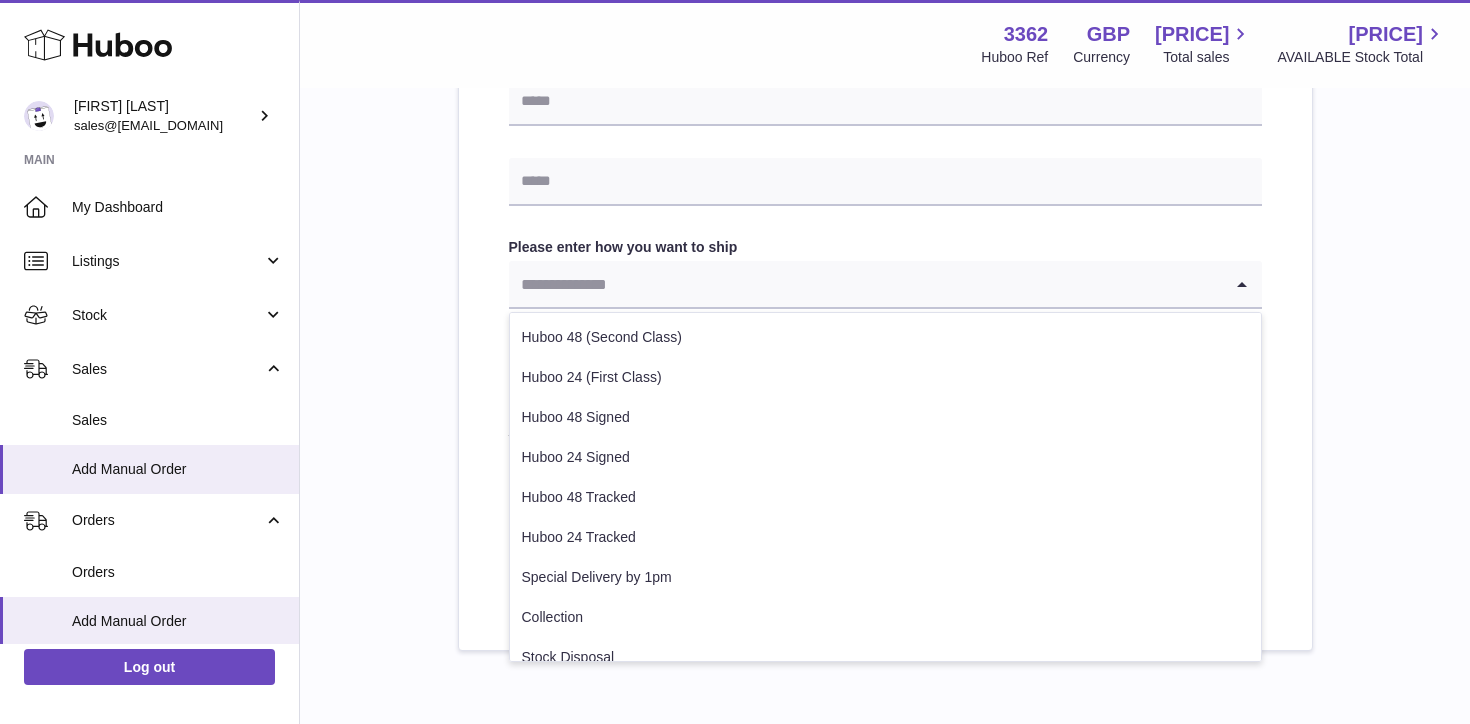 click at bounding box center [865, 284] 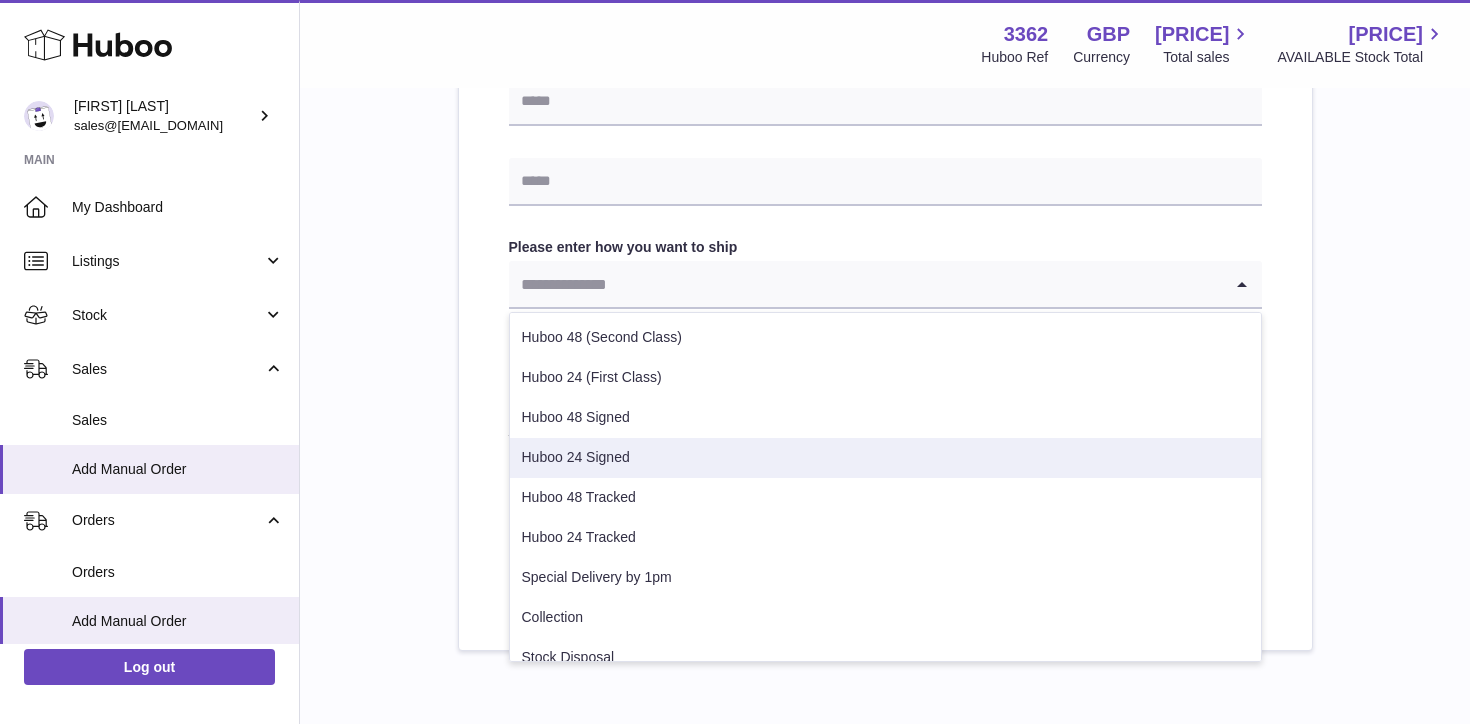 click on "Huboo 24 Signed" at bounding box center (885, 458) 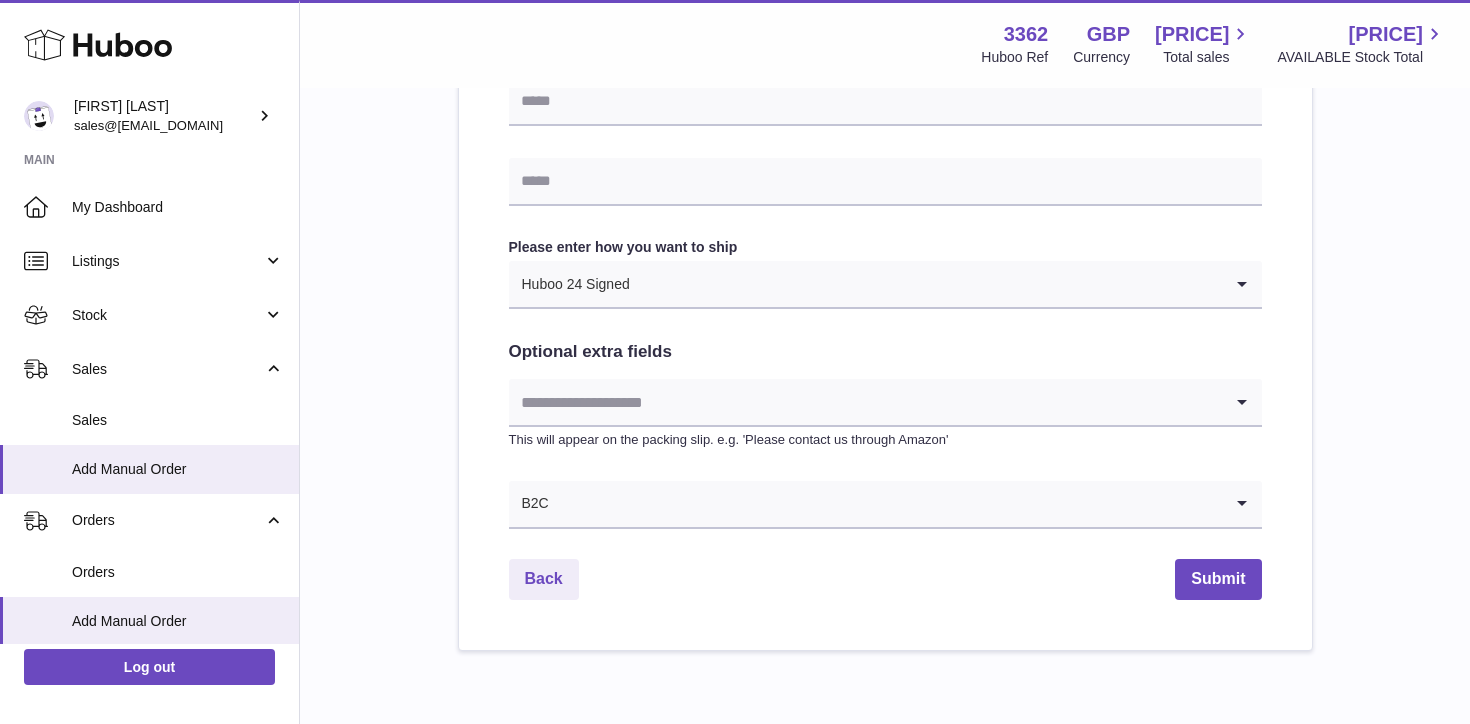 click at bounding box center [865, 402] 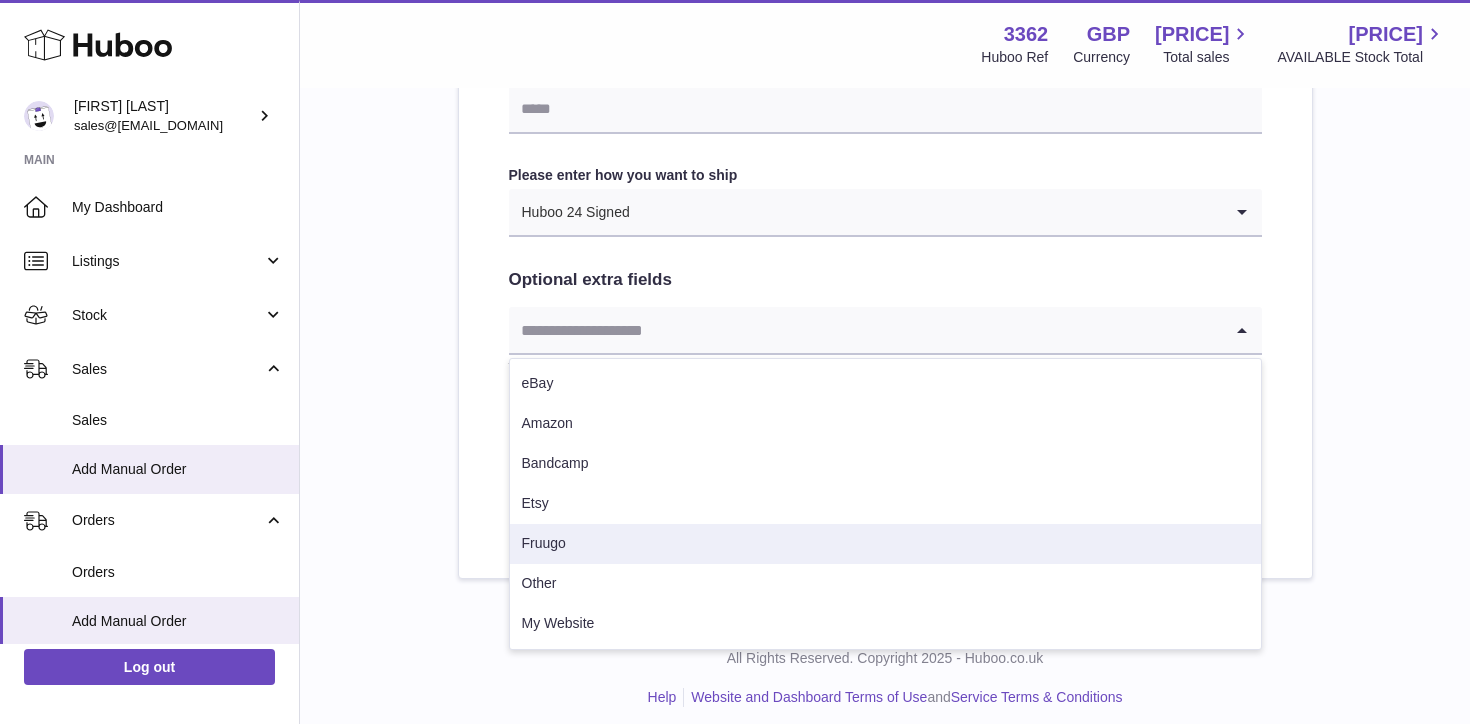 scroll, scrollTop: 1086, scrollLeft: 0, axis: vertical 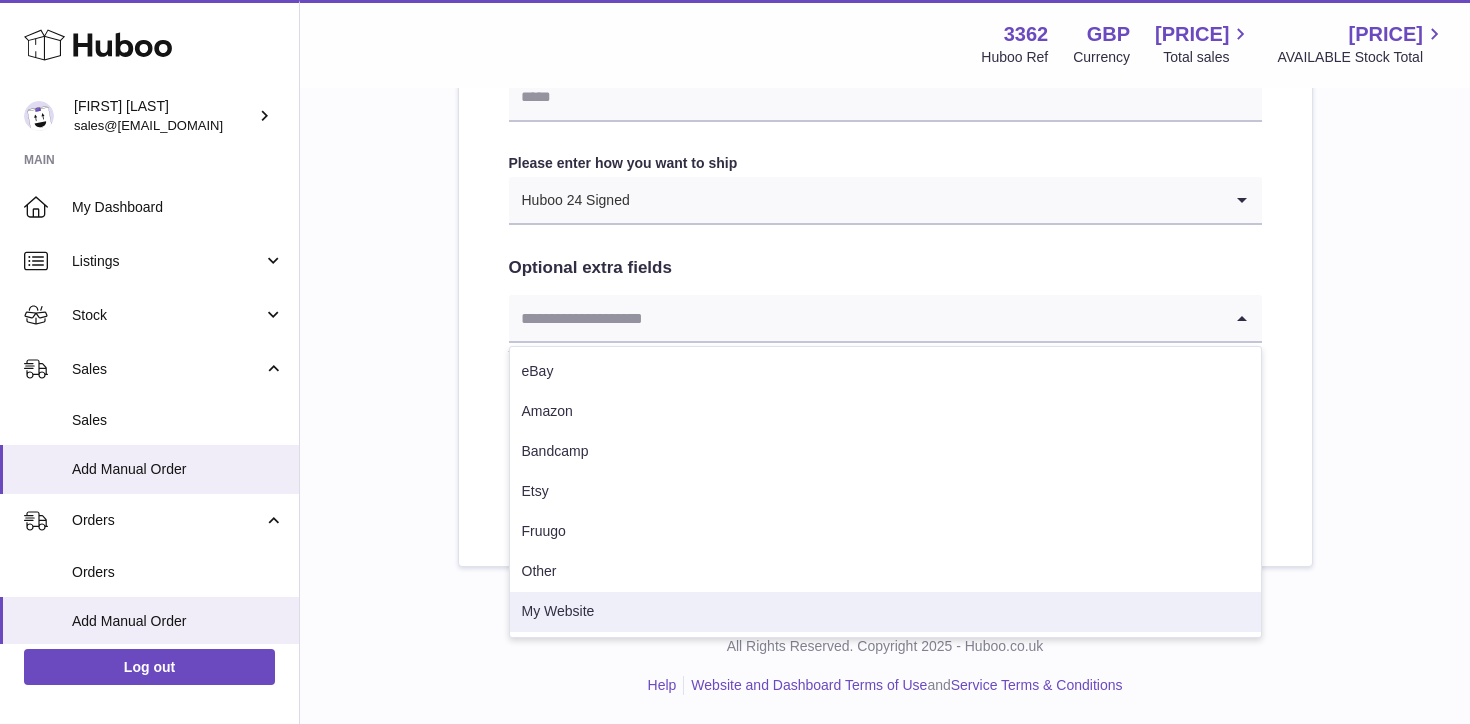 click on "My Website" at bounding box center [885, 612] 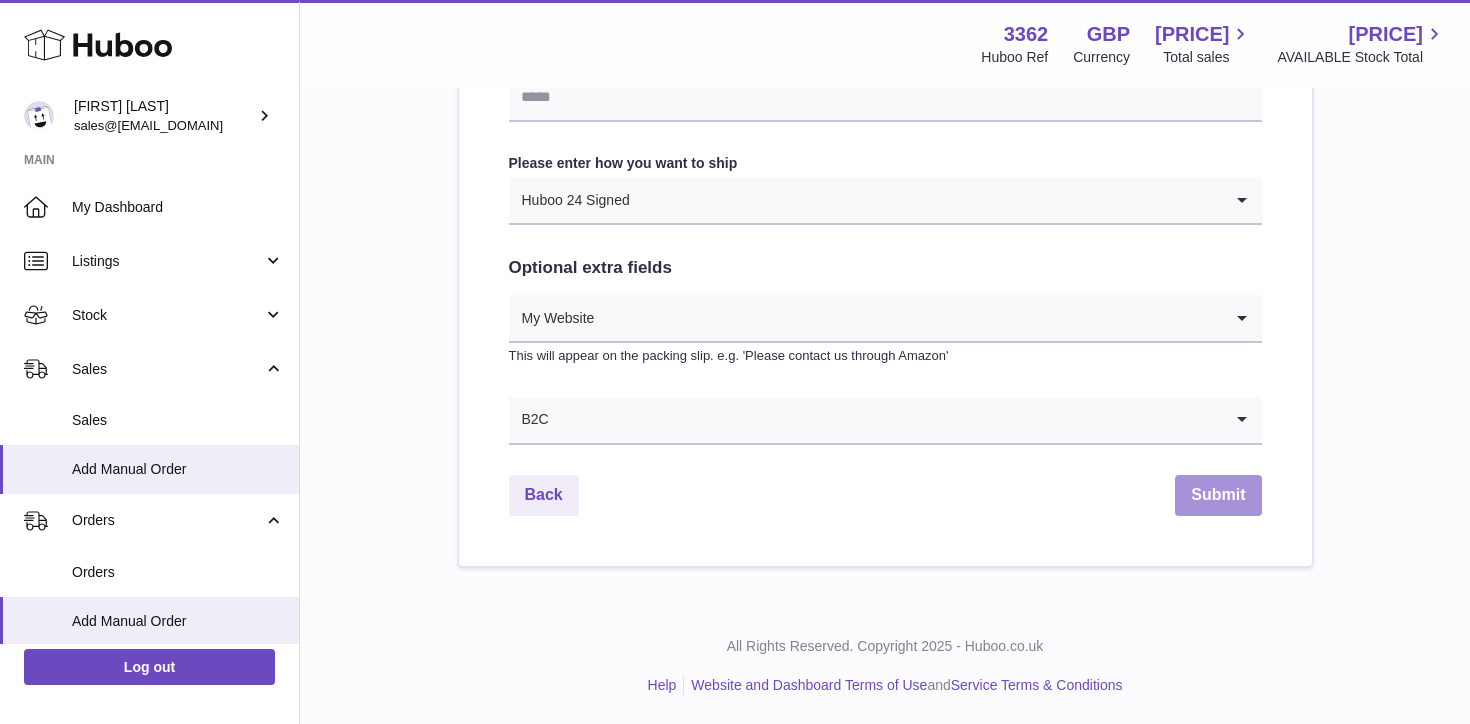 click on "Submit" at bounding box center [1218, 495] 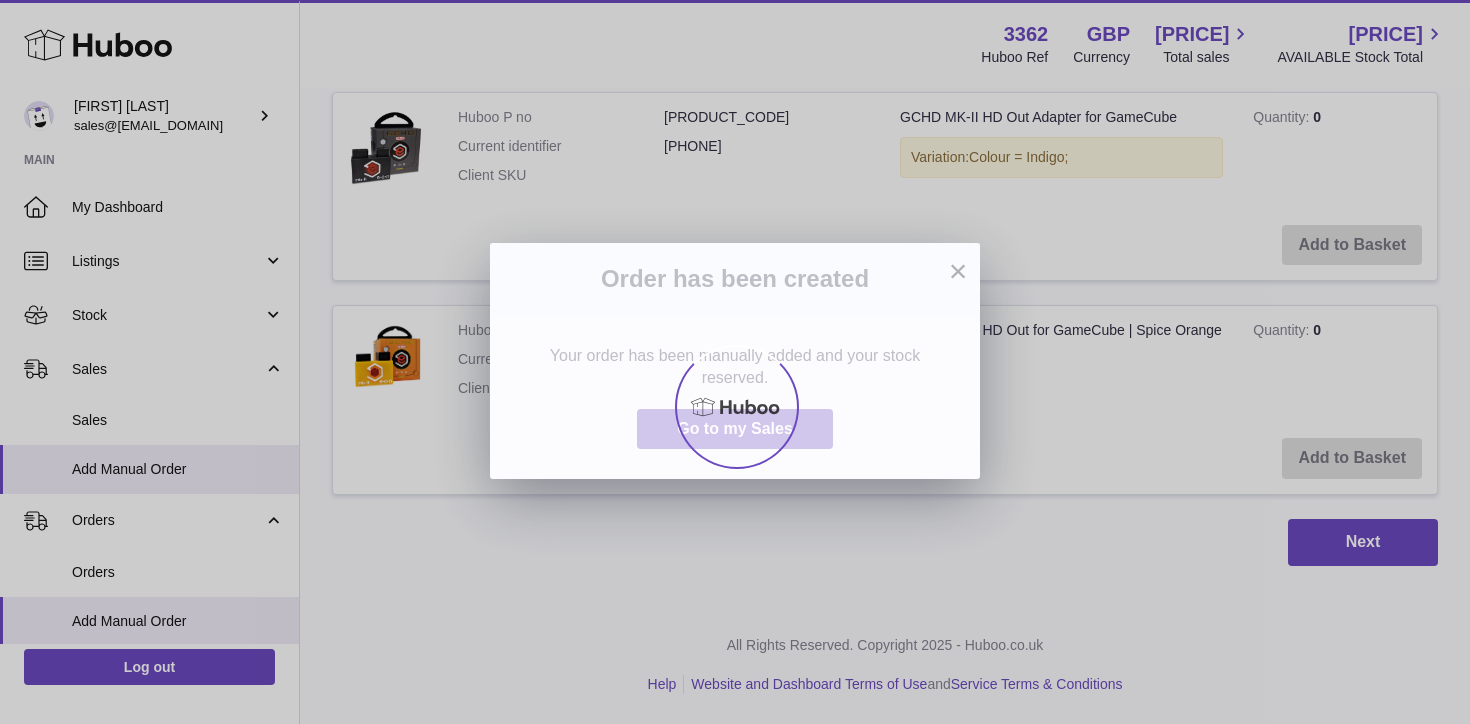 scroll, scrollTop: 0, scrollLeft: 0, axis: both 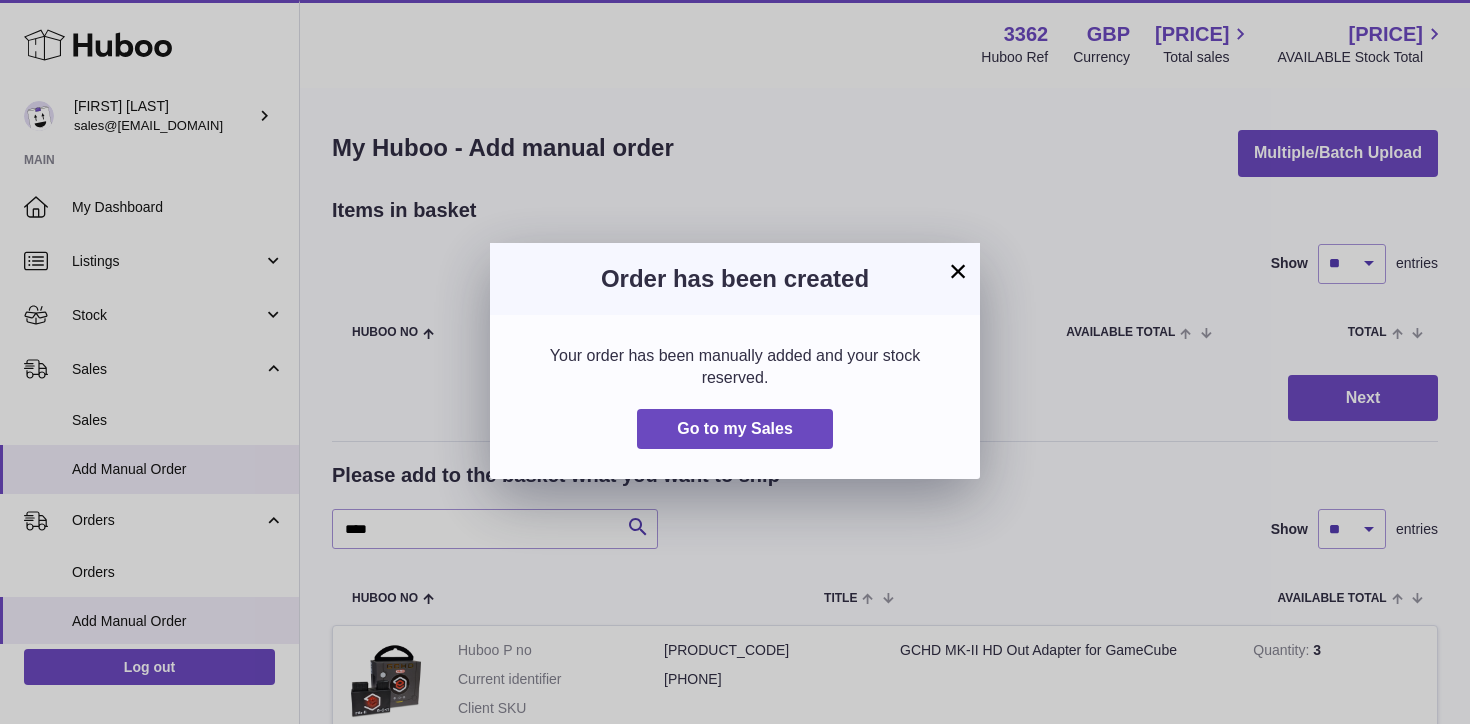 click on "×   Order has been created
Your order has been manually added and your stock reserved.
Go to my Sales" at bounding box center [735, 362] 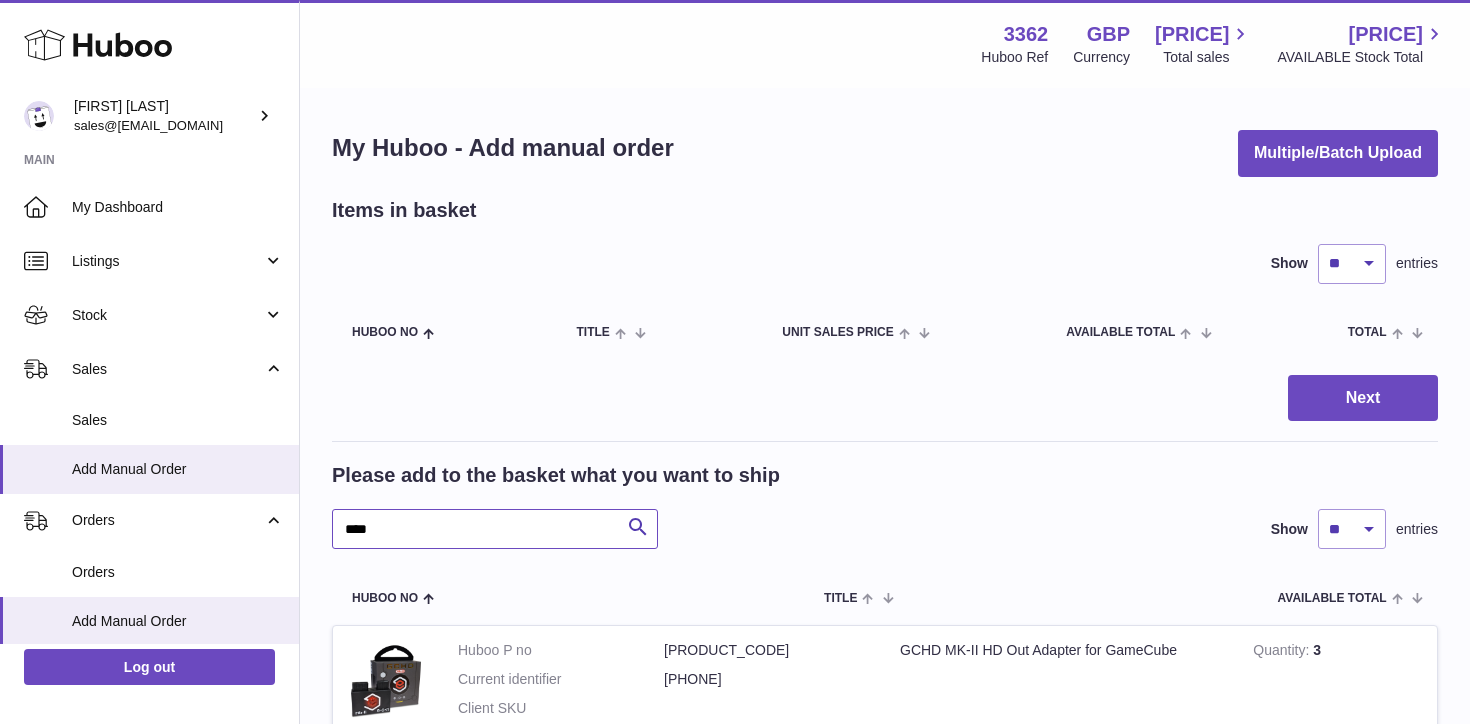 click on "****" at bounding box center (495, 529) 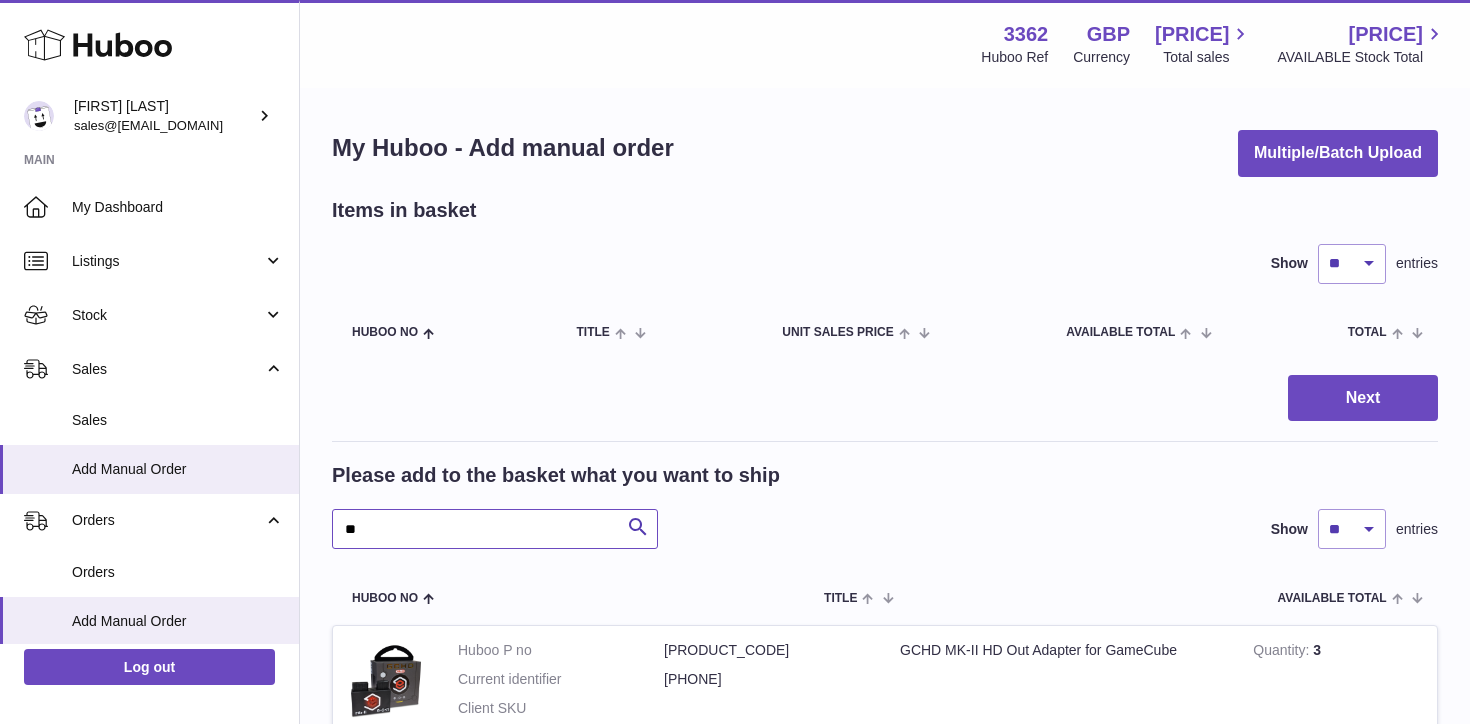 type on "**" 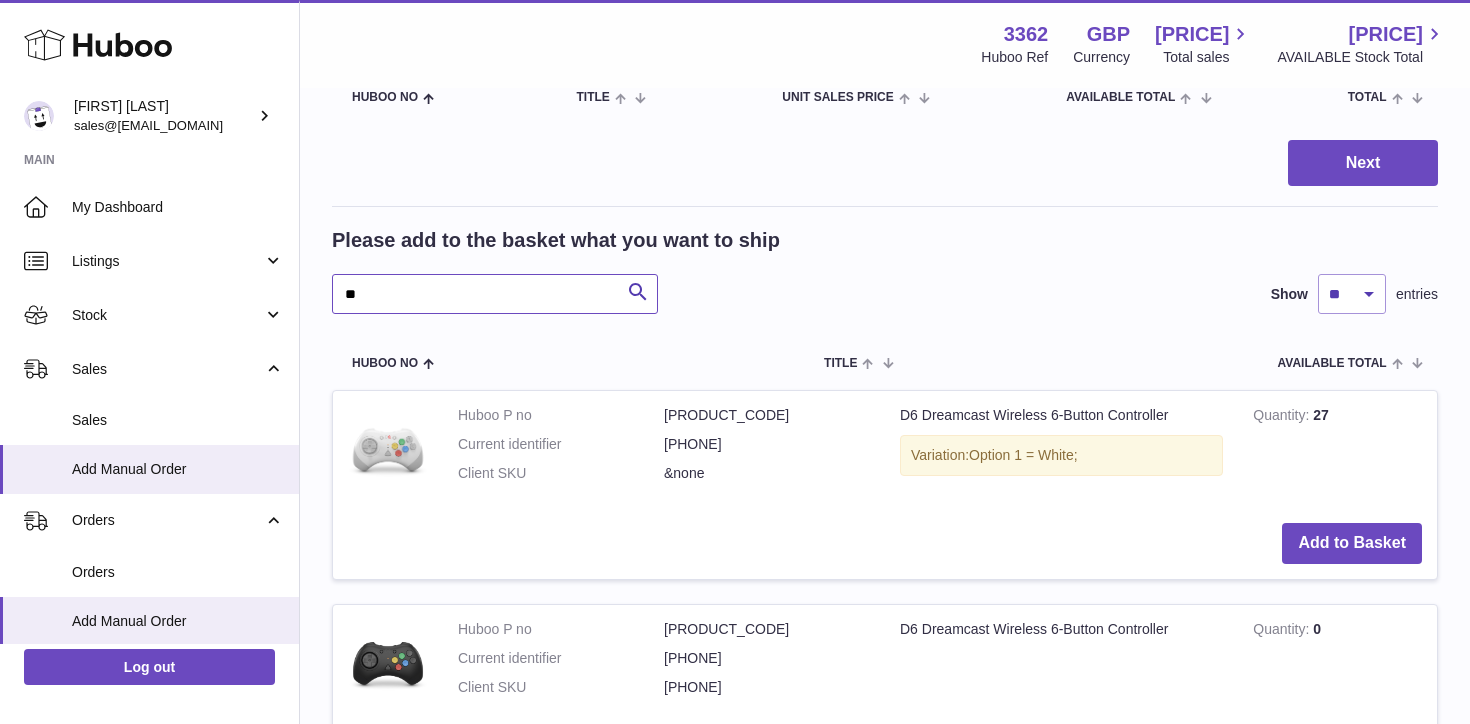scroll, scrollTop: 237, scrollLeft: 0, axis: vertical 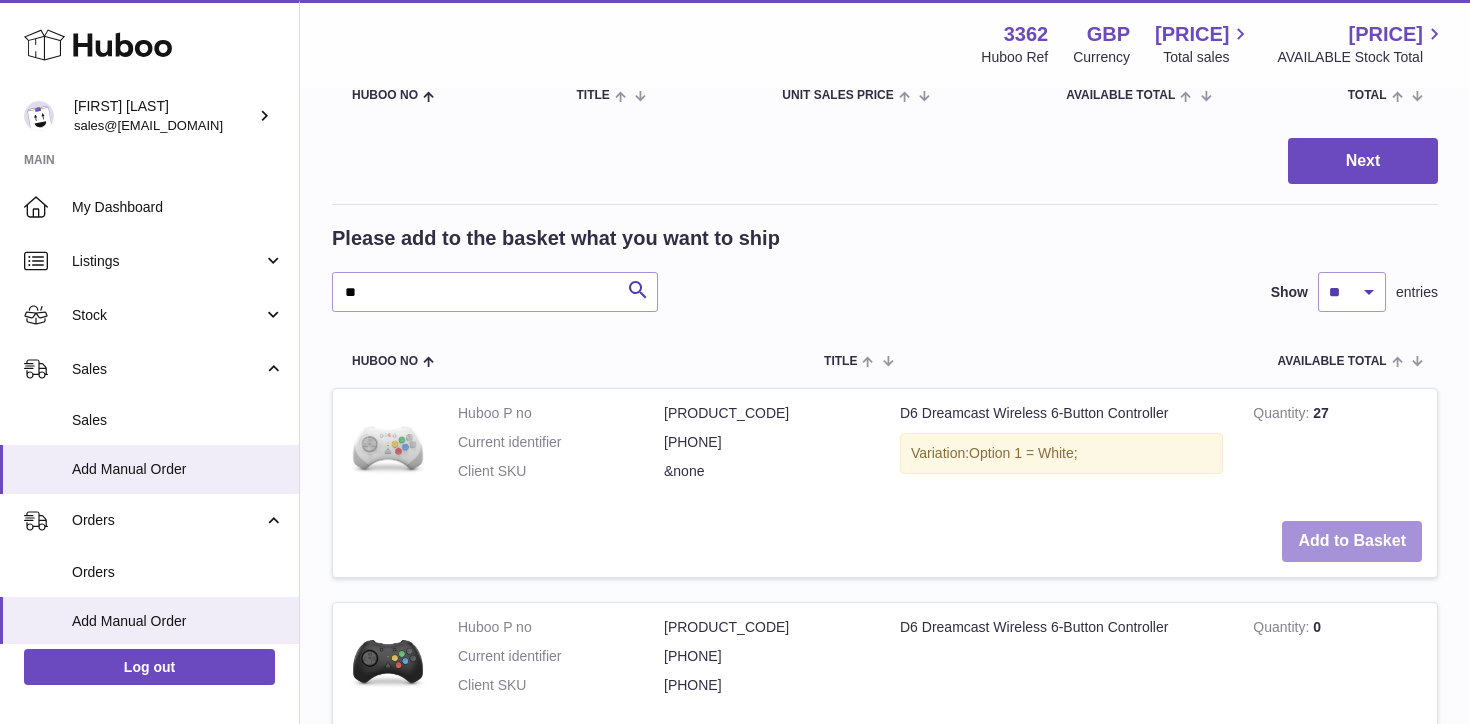 click on "Add to Basket" at bounding box center (1352, 541) 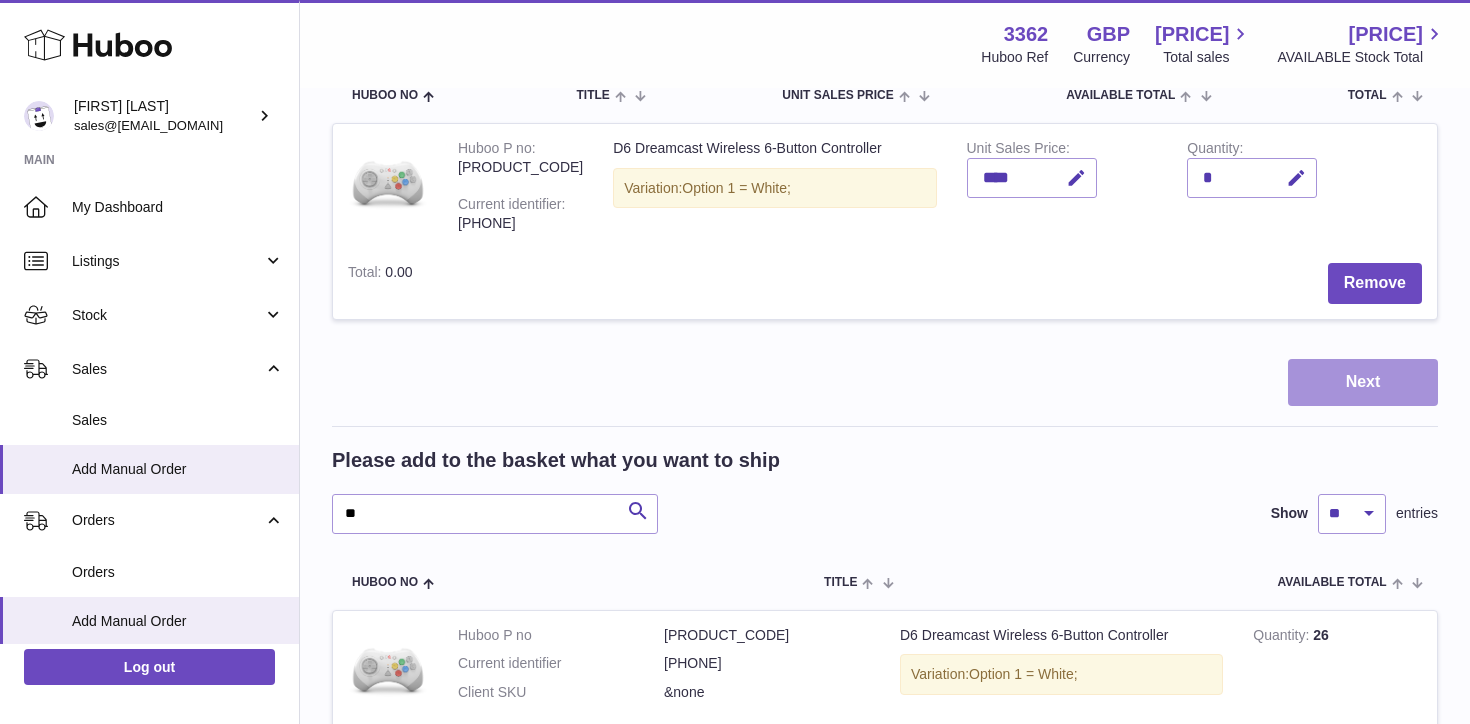 click on "Next" at bounding box center (1363, 382) 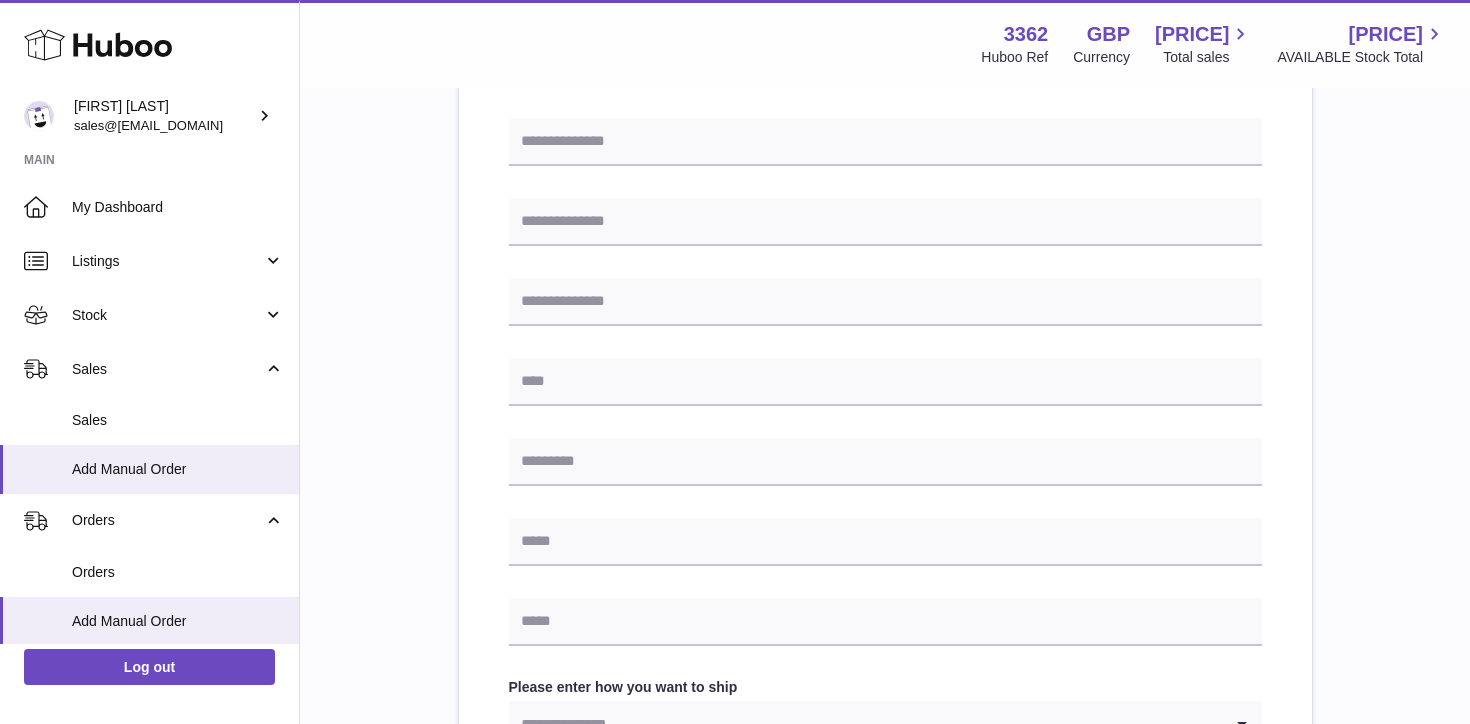 scroll, scrollTop: 0, scrollLeft: 0, axis: both 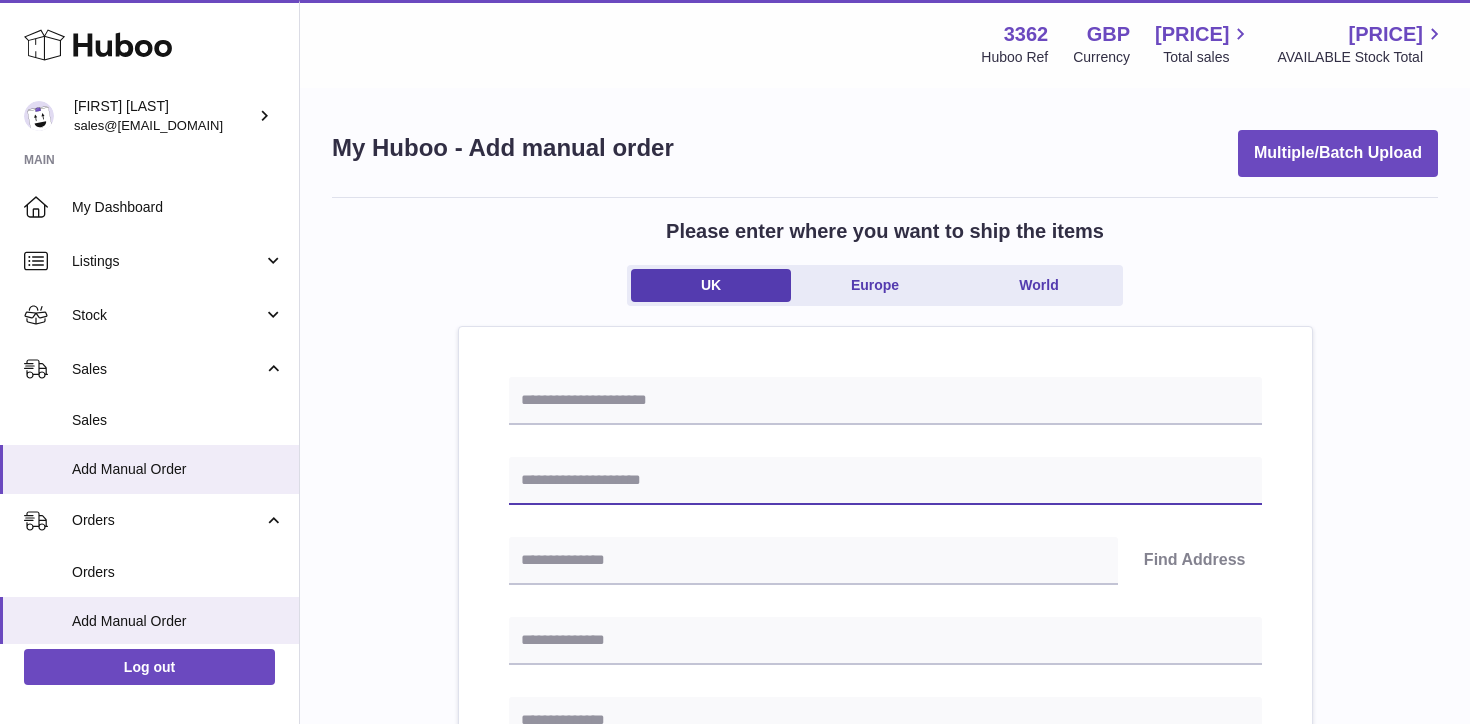 click at bounding box center (885, 481) 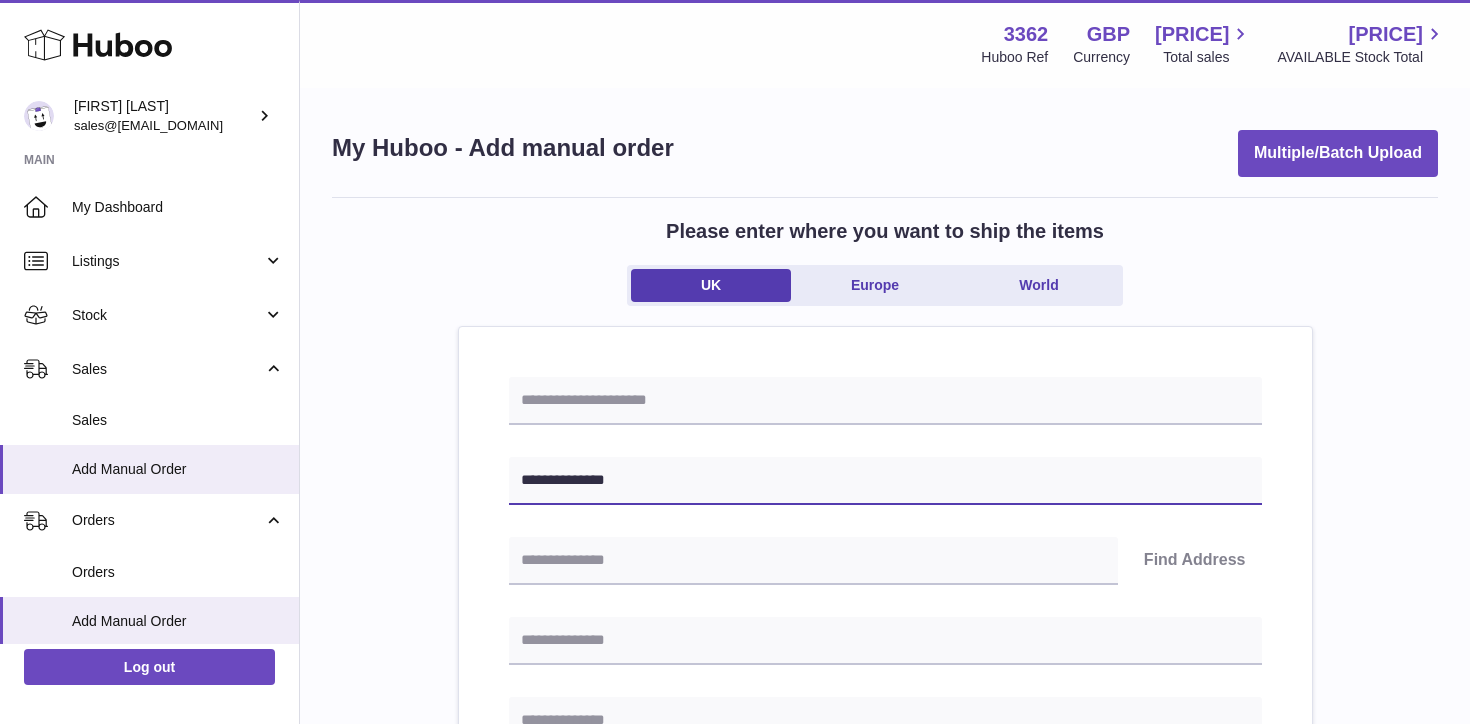 type on "**********" 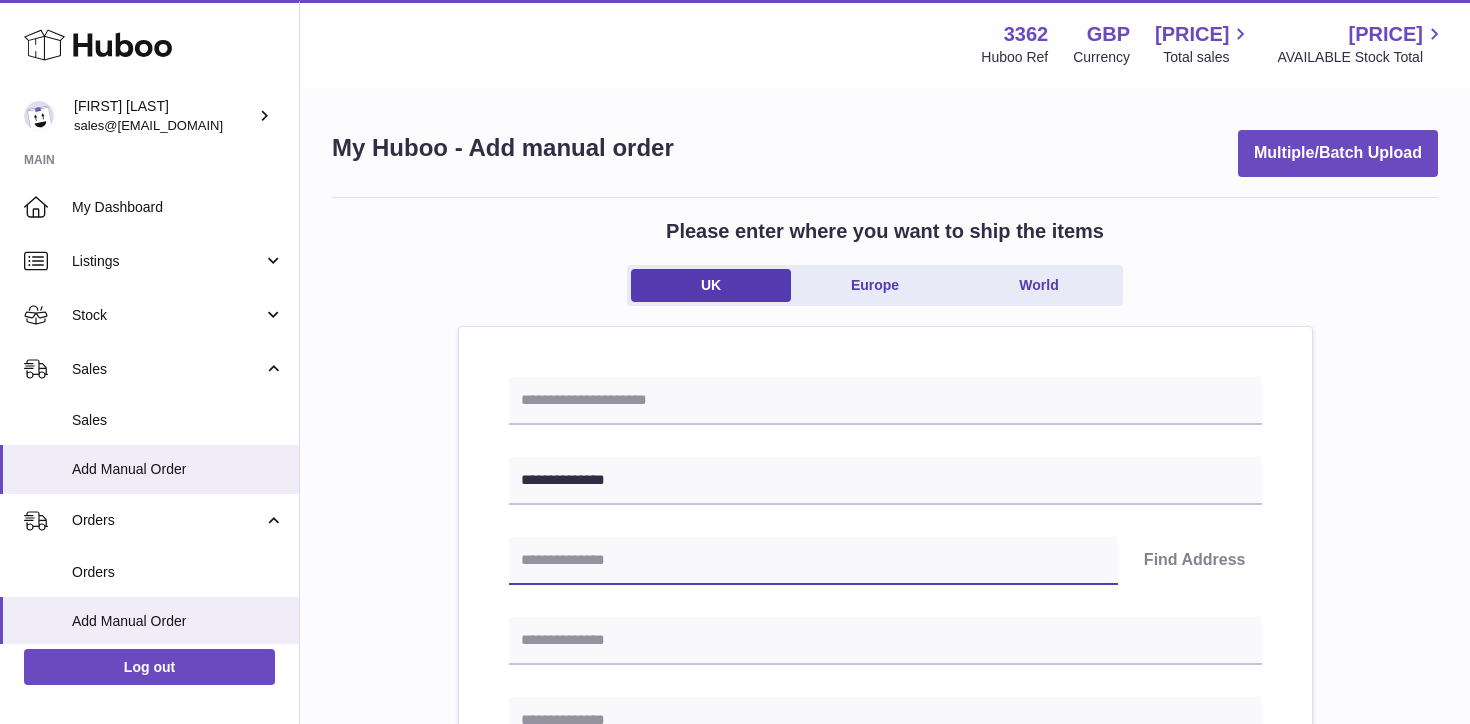 click at bounding box center (813, 561) 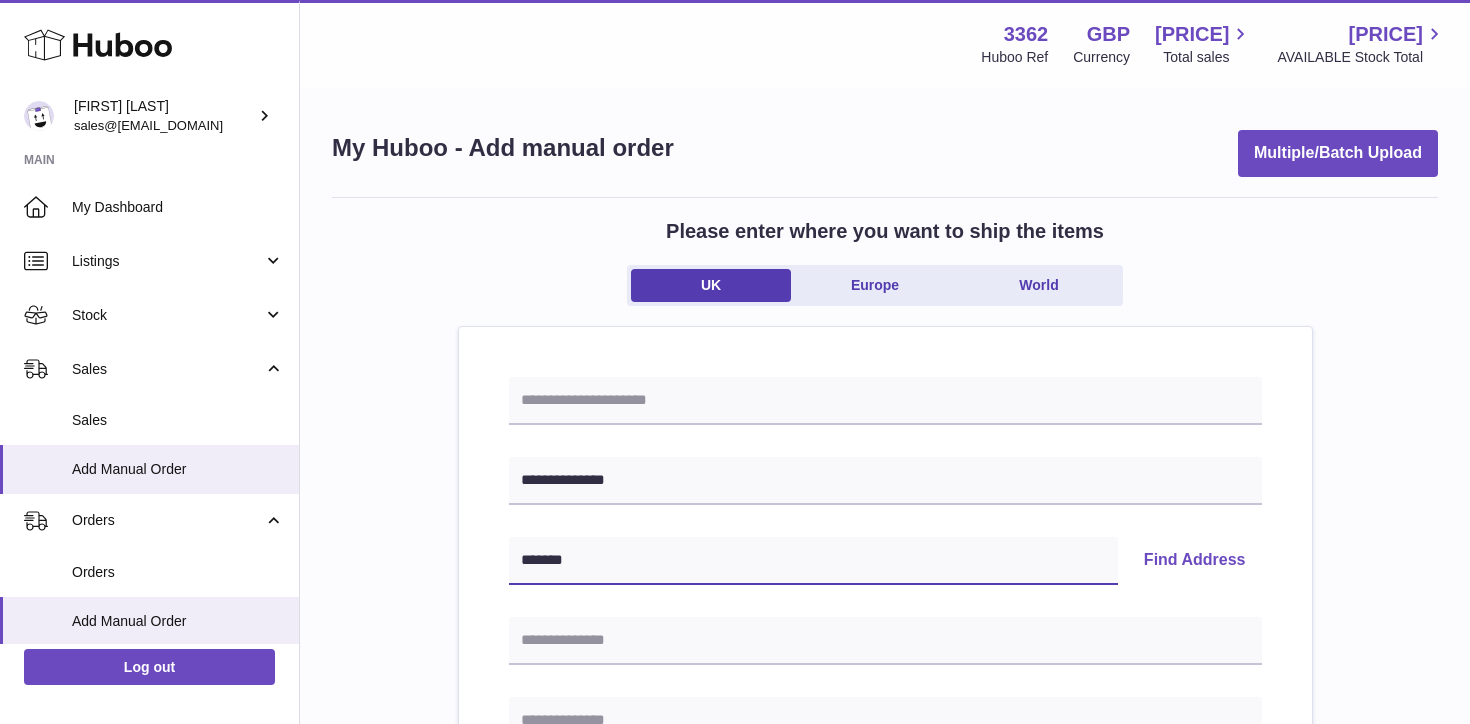 type on "*******" 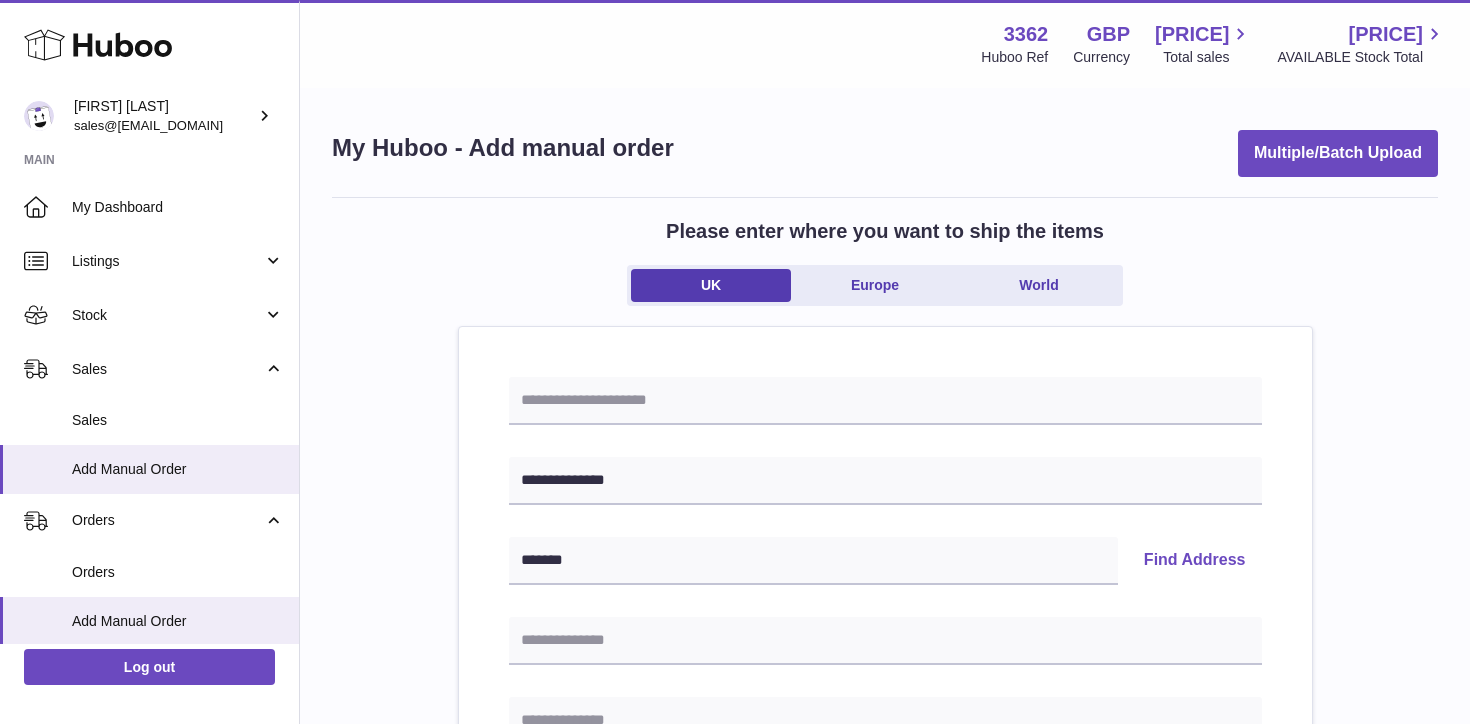 click on "Find Address" at bounding box center [1195, 561] 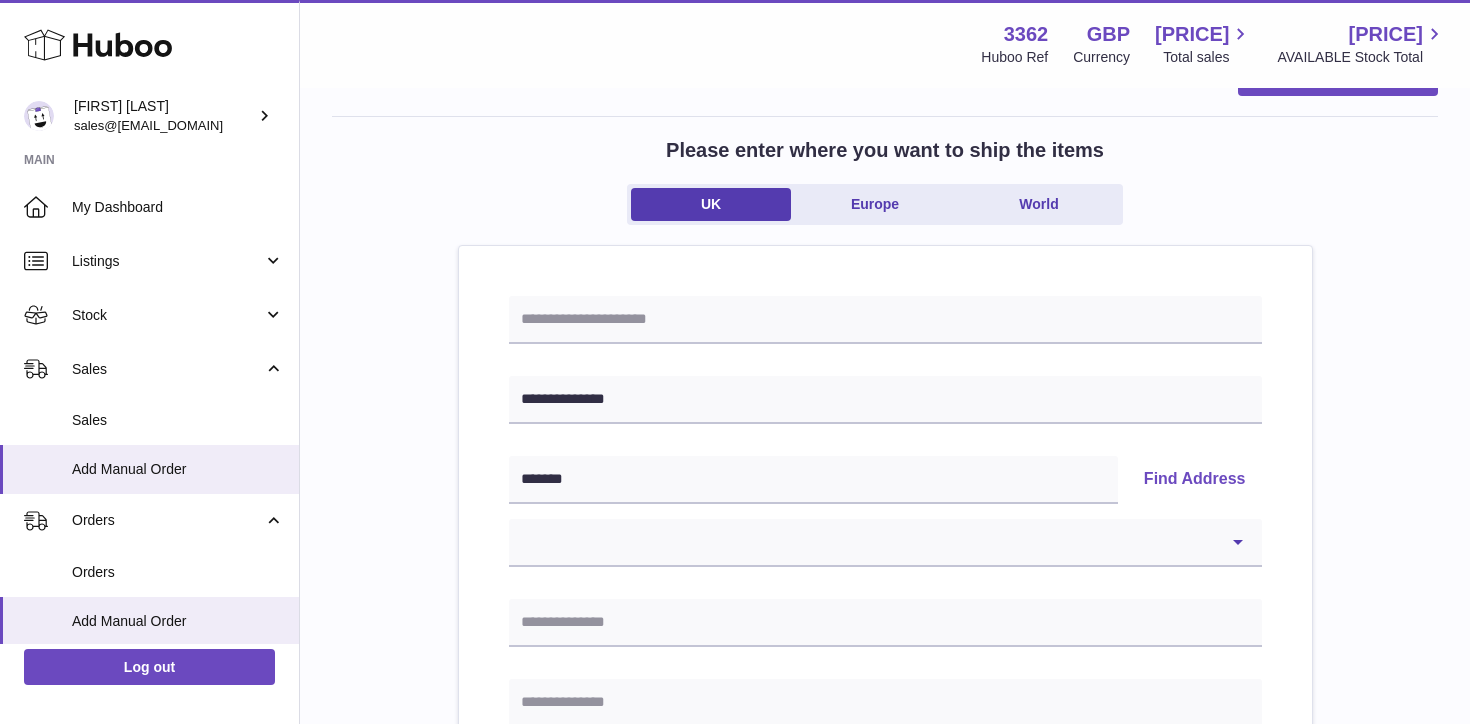 scroll, scrollTop: 90, scrollLeft: 0, axis: vertical 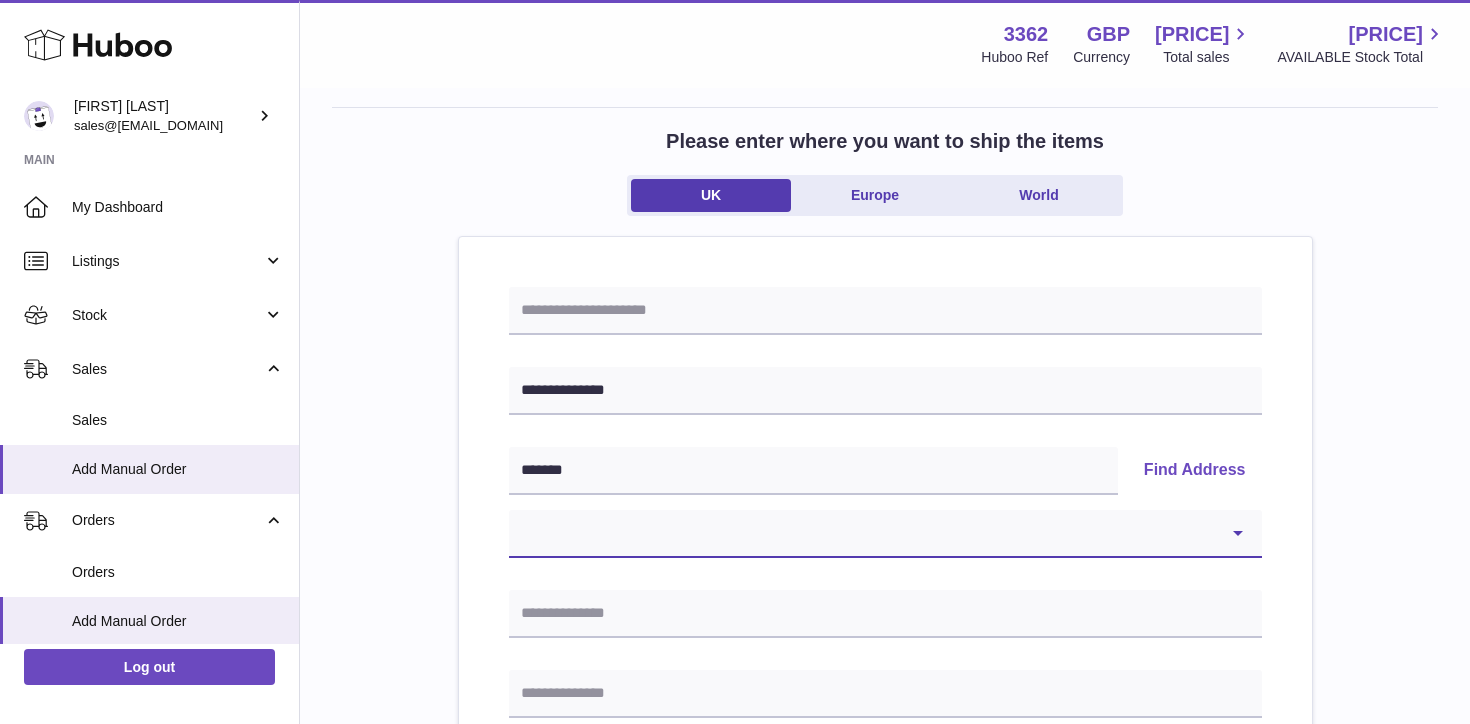 click on "[PRODUCT_NAME] [PRODUCT_NAME] [PRODUCT_NAME] [PRODUCT_NAME] [POSTAL_CODE] [POSTAL_CODE] [POSTAL_CODE] [POSTAL_CODE] [POSTAL_CODE] [POSTAL_CODE] [POSTAL_CODE] [POSTAL_CODE] [POSTAL_CODE] [POSTAL_CODE]" at bounding box center [885, 534] 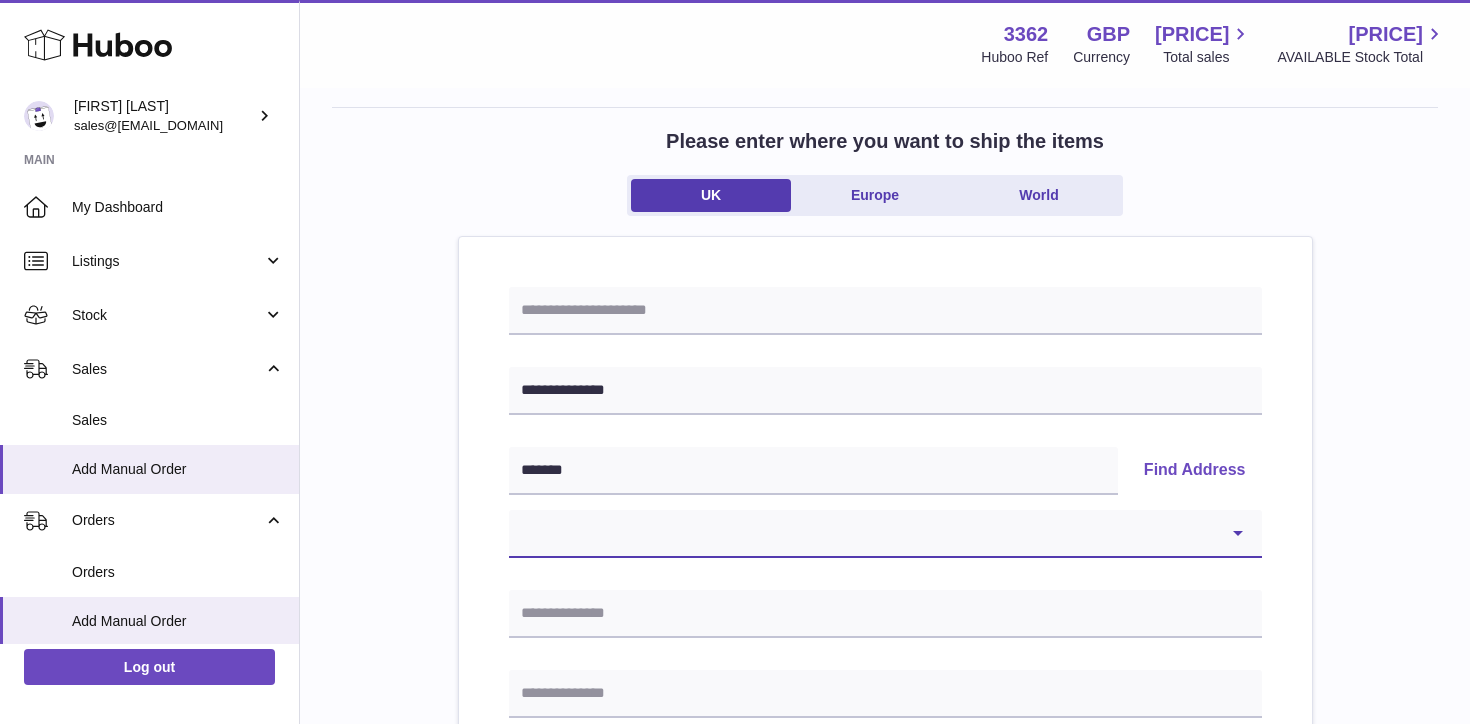 select on "**" 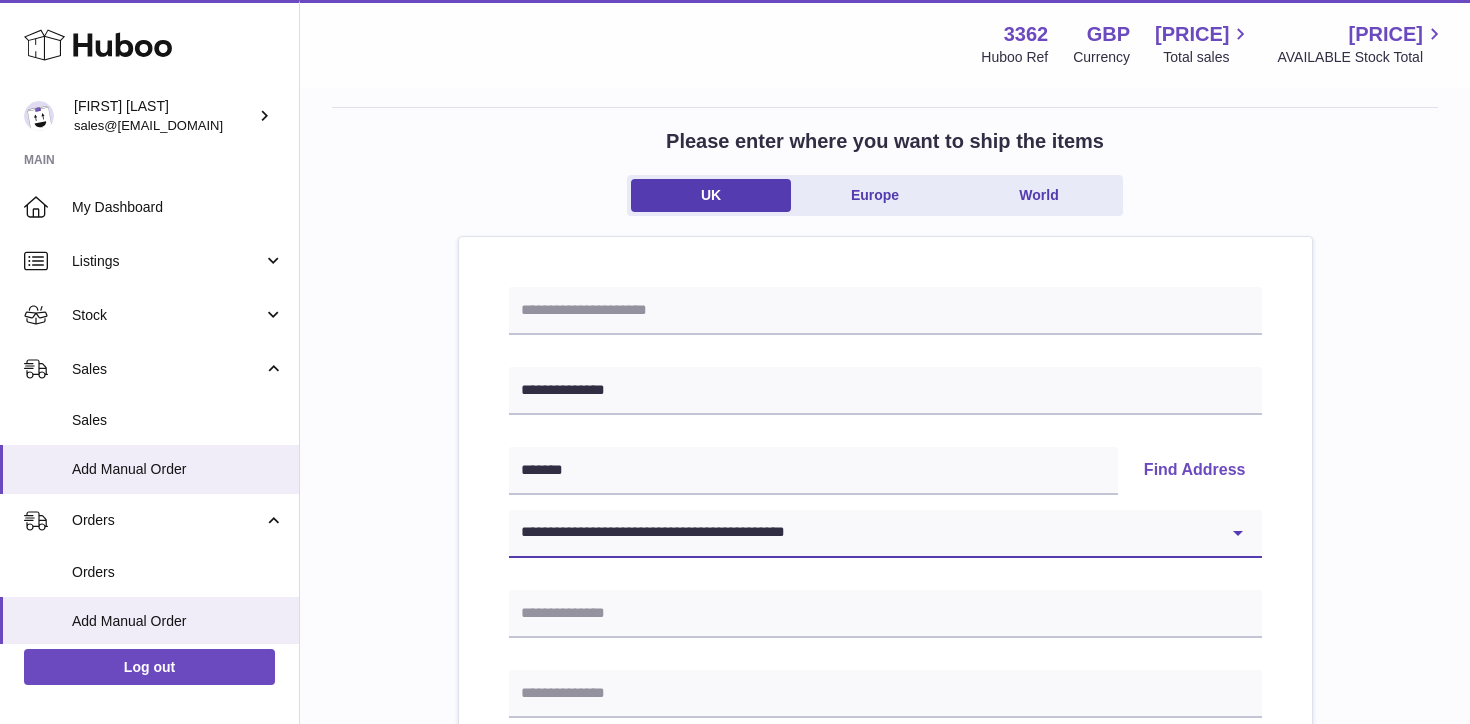 type on "**********" 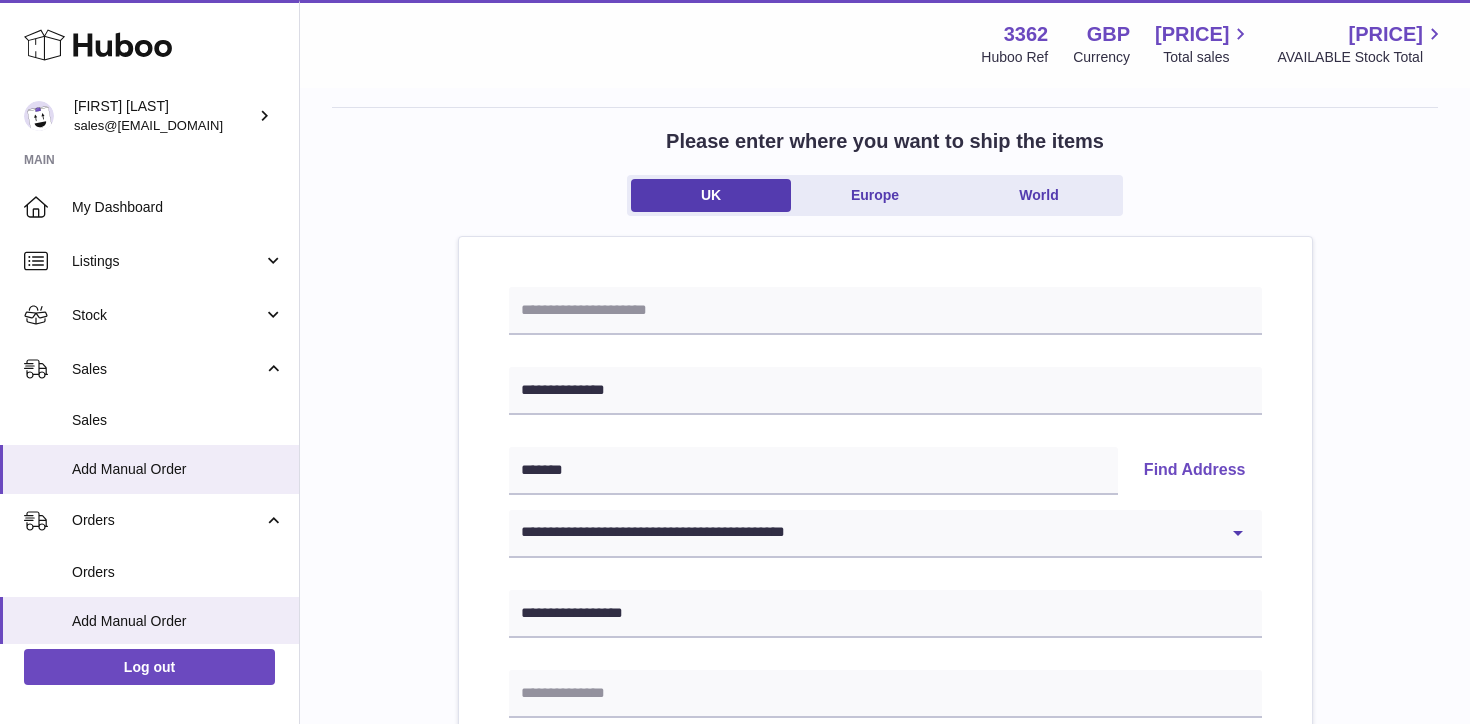 click on "Please enter where you want to ship the items
UK
Europe
World
[POSTAL_CODE]
[POSTAL_CODE]
Find Address
[POSTAL_CODE] [POSTAL_CODE] [POSTAL_CODE] [POSTAL_CODE] [POSTAL_CODE] [POSTAL_CODE] [POSTAL_CODE] [POSTAL_CODE] [POSTAL_CODE] [POSTAL_CODE] [POSTAL_CODE] [POSTAL_CODE] [POSTAL_CODE]" at bounding box center [885, 835] 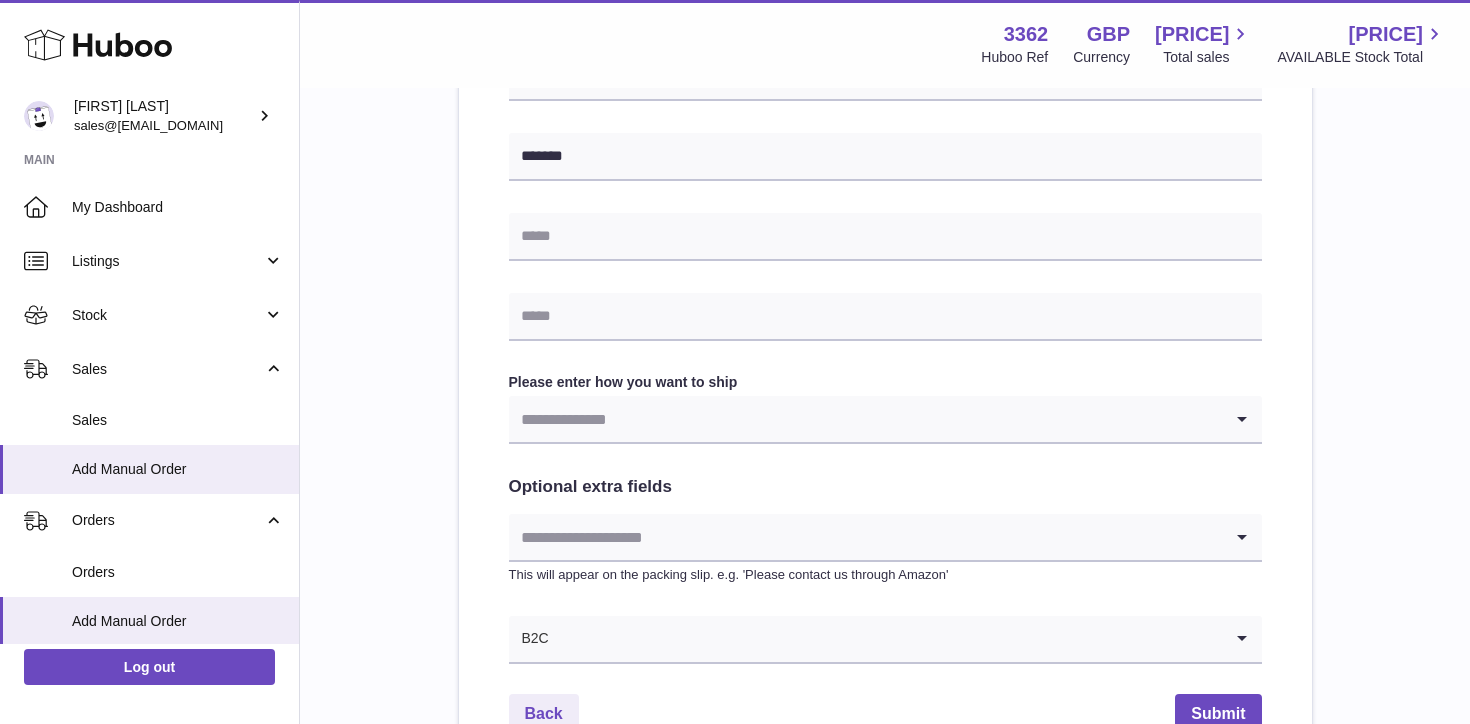 scroll, scrollTop: 1055, scrollLeft: 0, axis: vertical 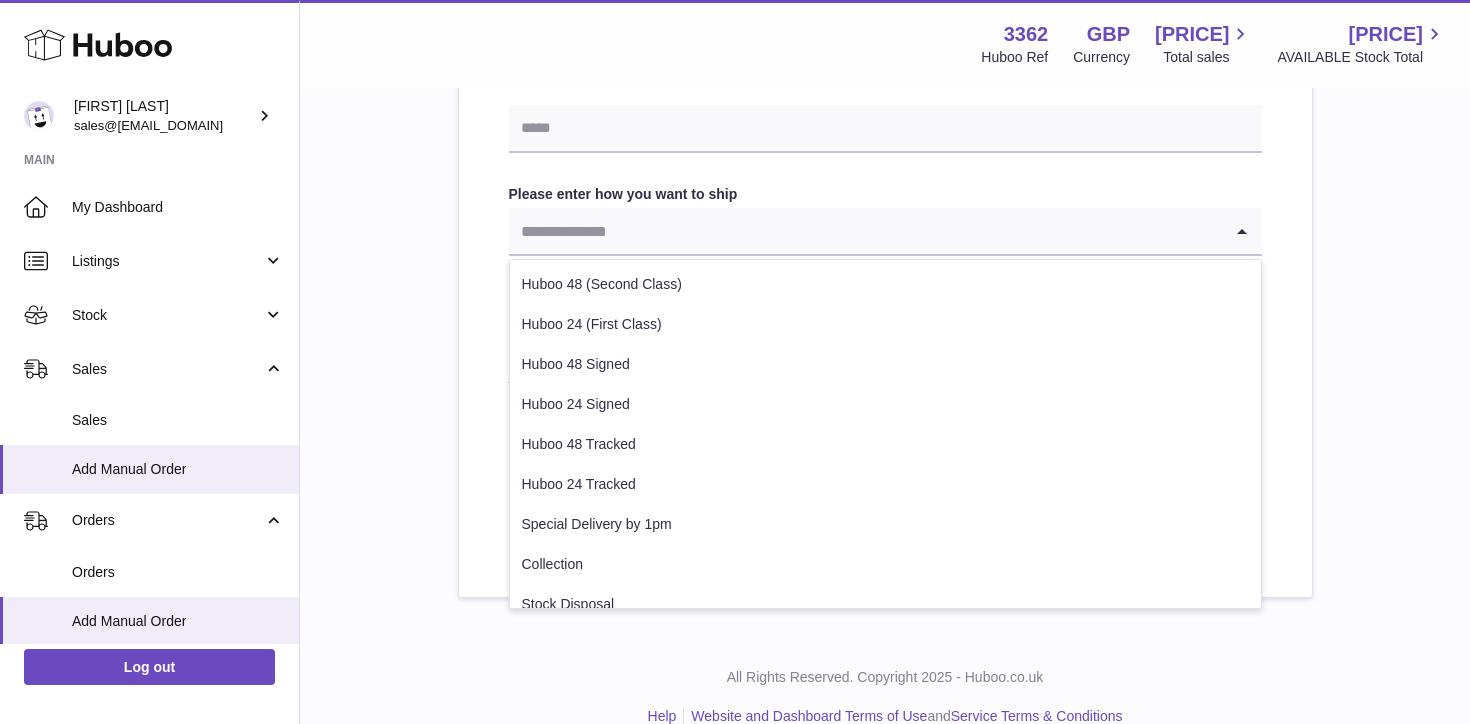 click at bounding box center [865, 231] 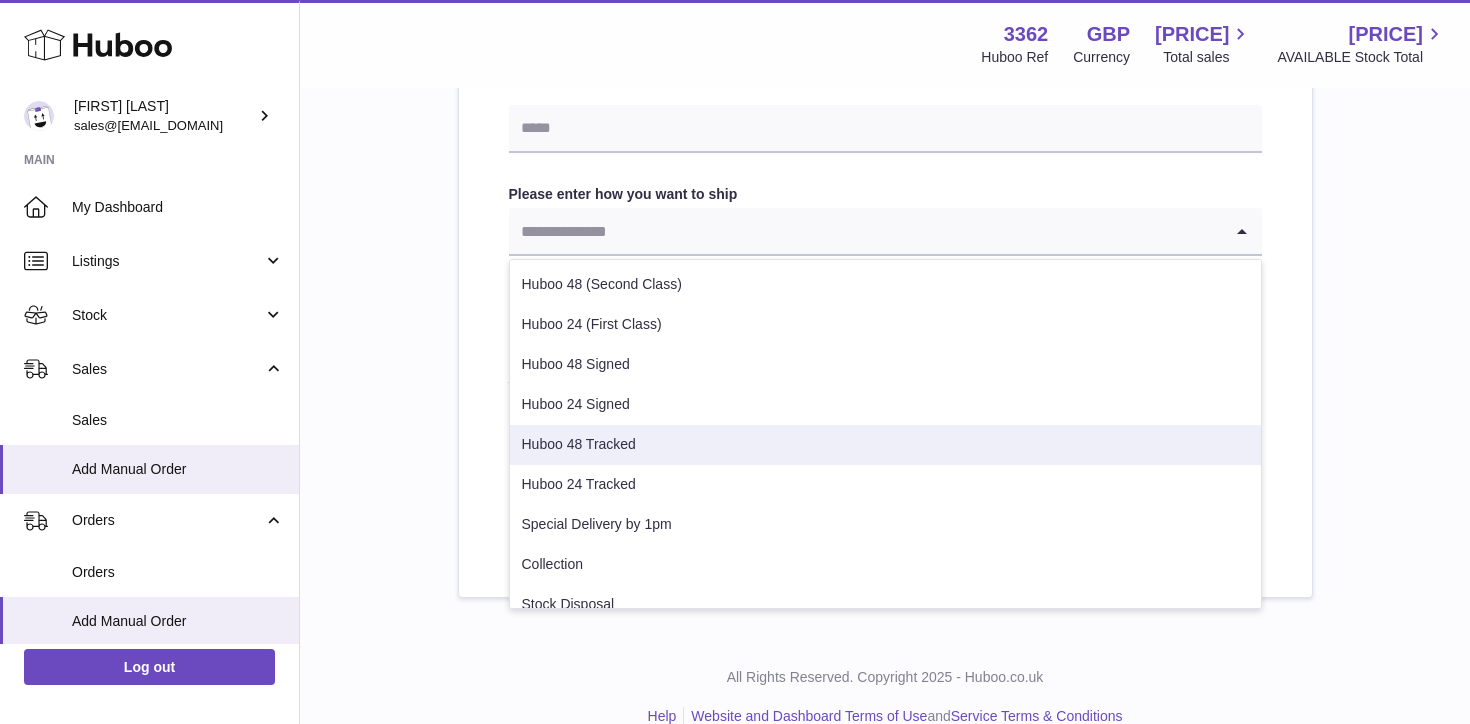 click on "Huboo 48 Tracked" at bounding box center (885, 445) 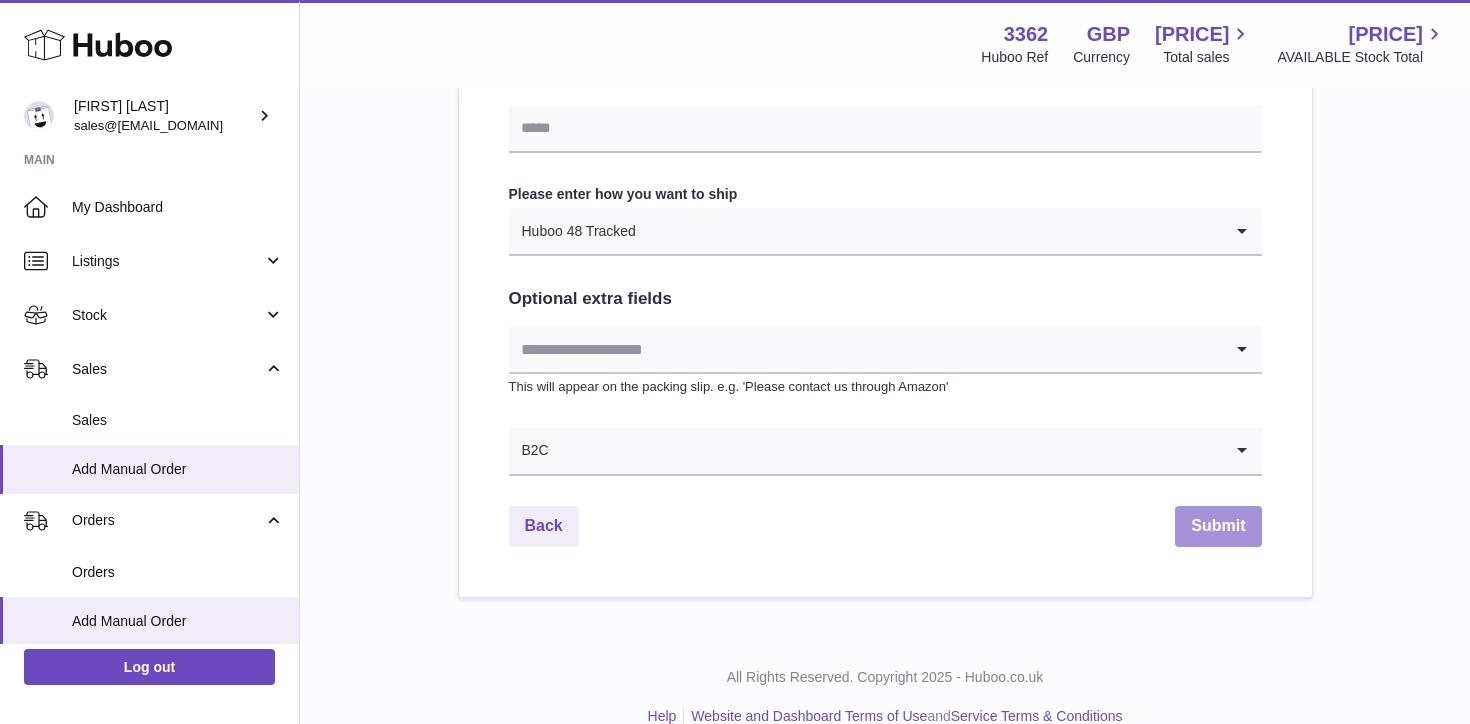 click on "Submit" at bounding box center (1218, 526) 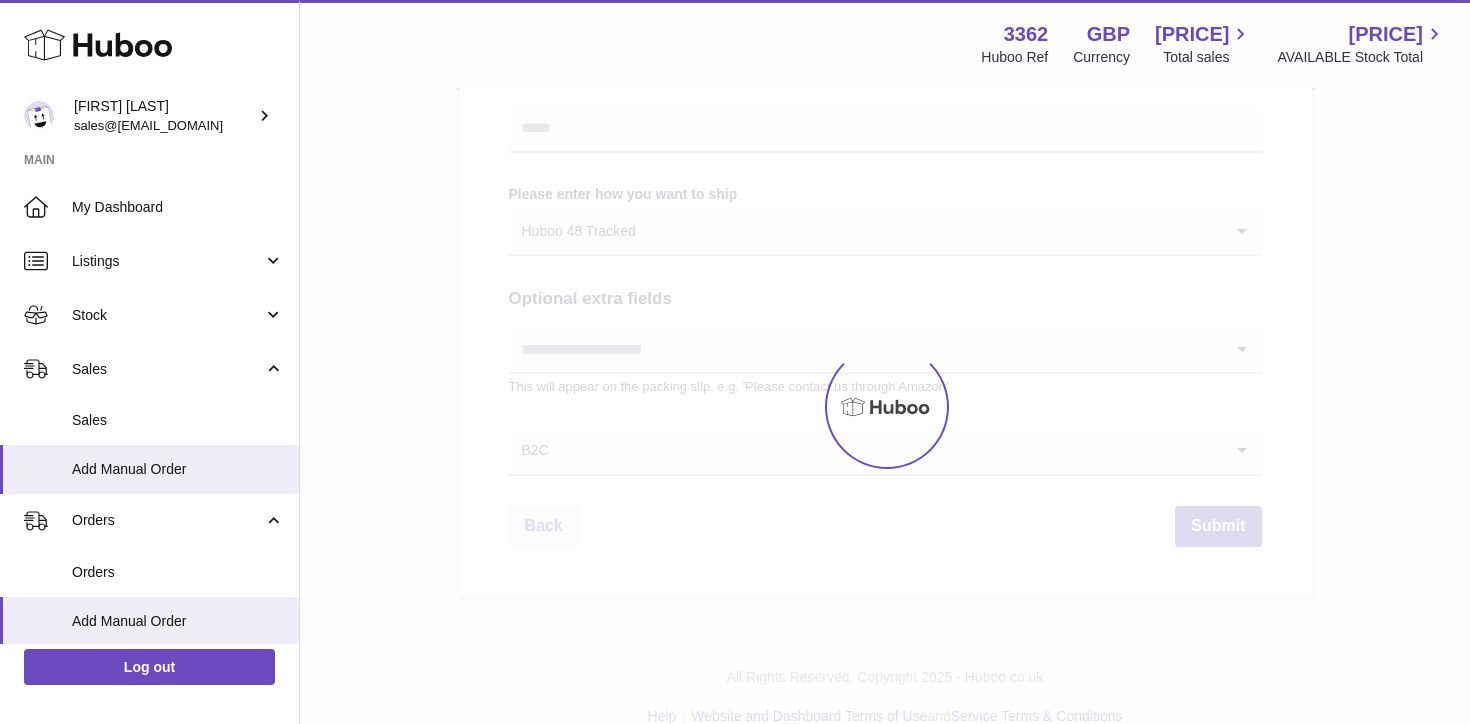 scroll, scrollTop: 0, scrollLeft: 0, axis: both 